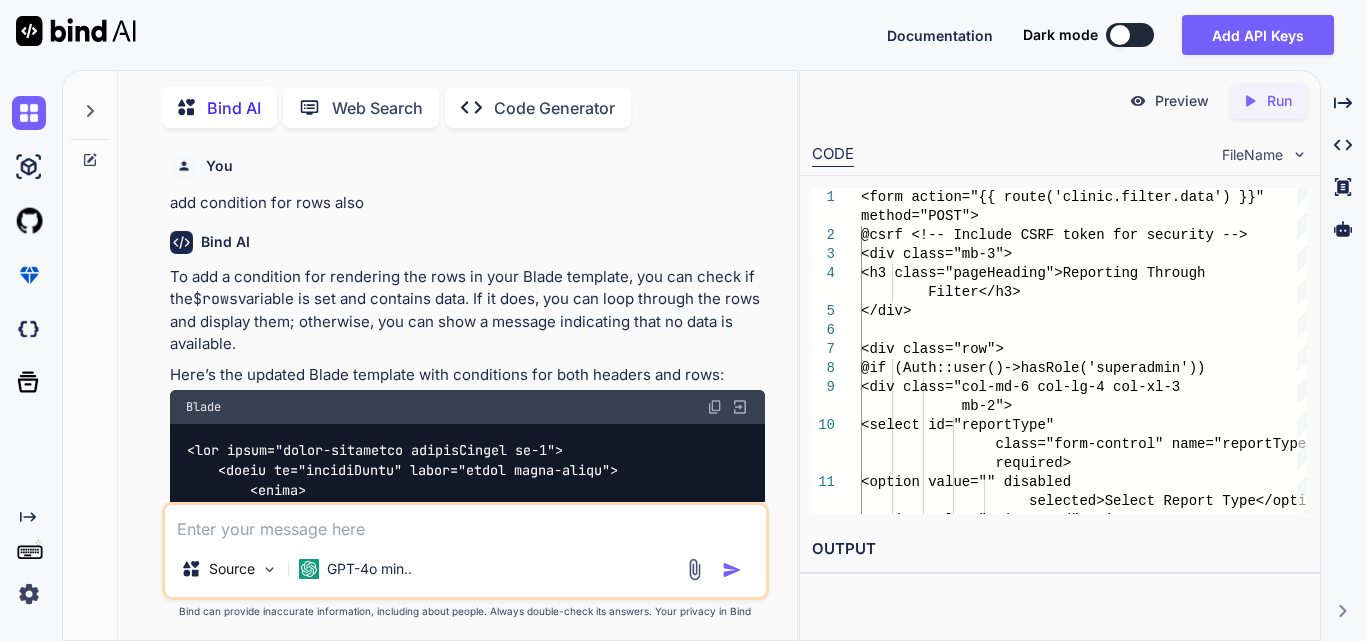 scroll, scrollTop: 0, scrollLeft: 0, axis: both 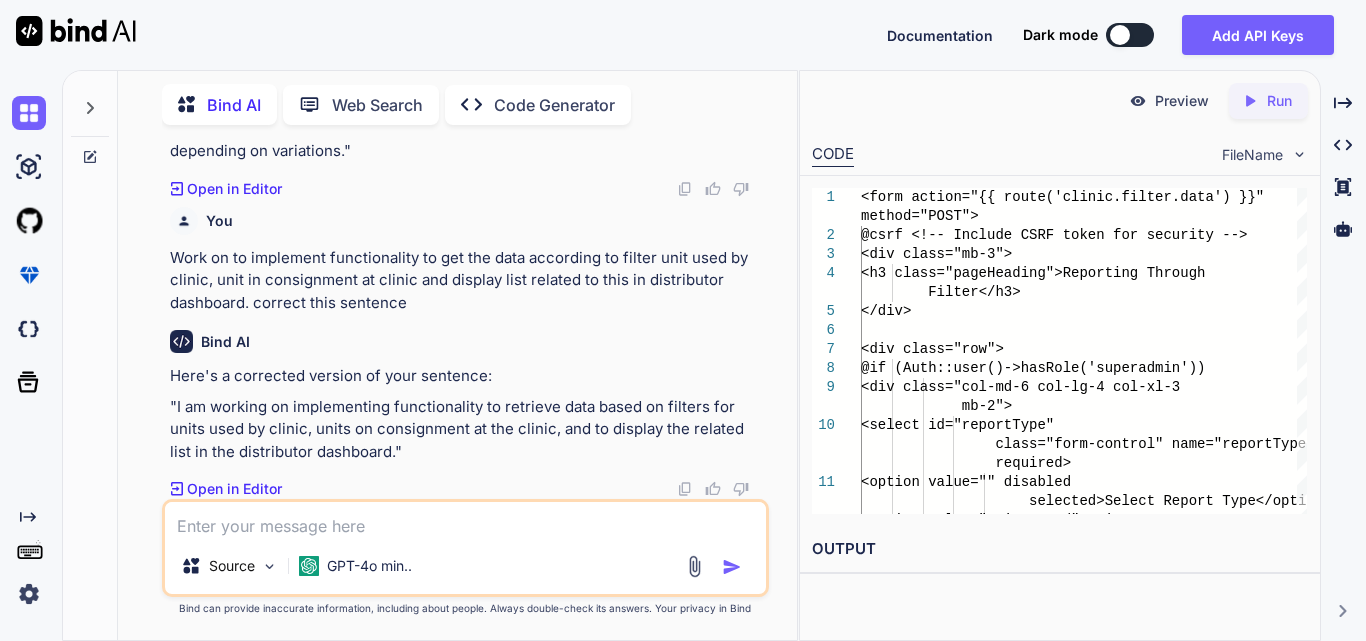 click at bounding box center [465, 520] 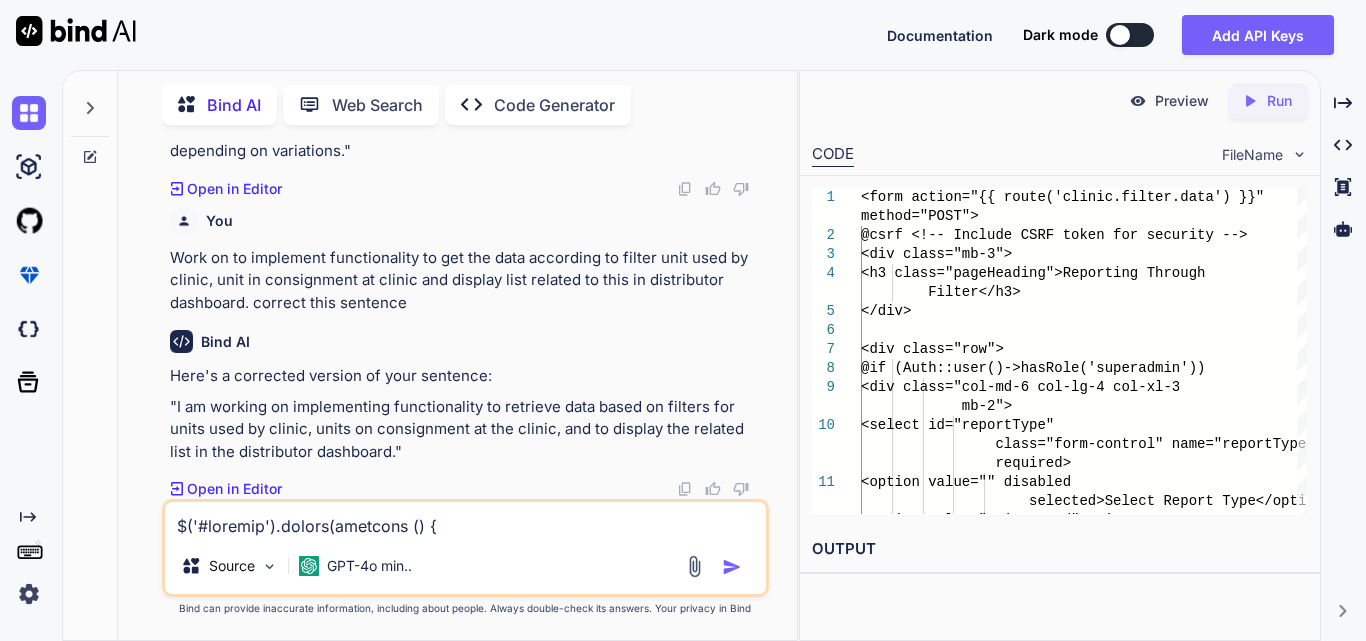 scroll, scrollTop: 914, scrollLeft: 0, axis: vertical 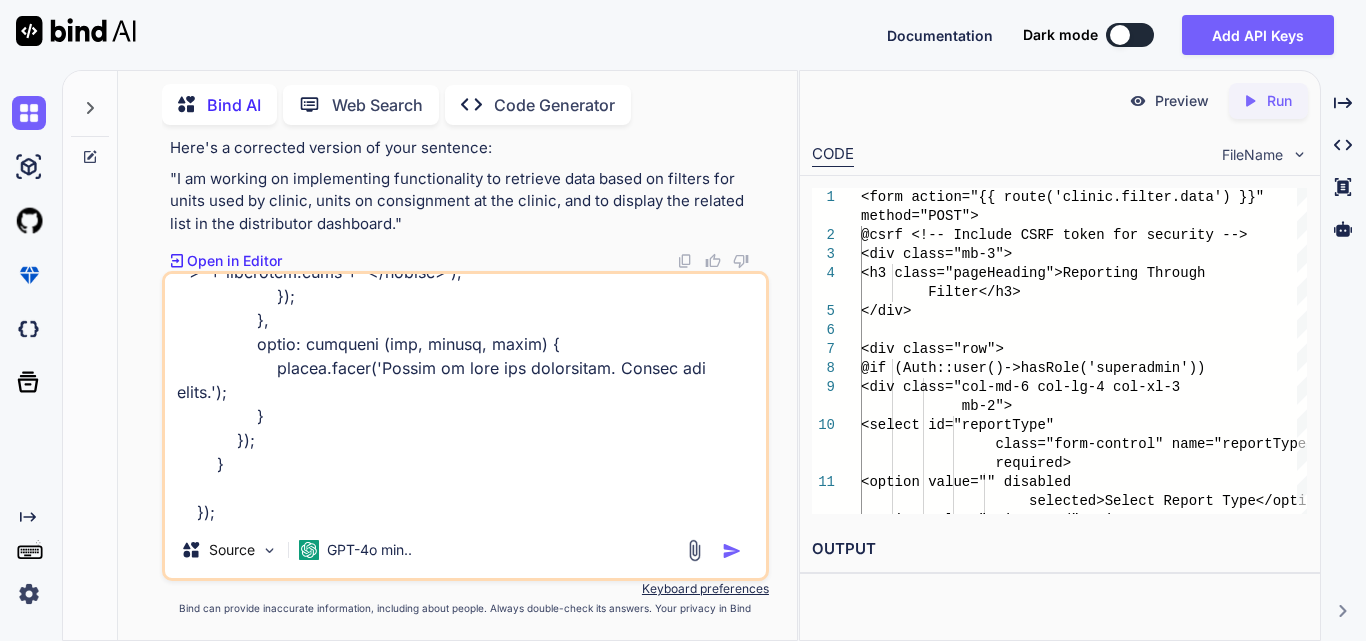 type on "$('#product').change(function () {
var selectedProductId = $(this).val();
var $variationSelect = $('#variation');
$variationSelect.empty().append('<option value="">Select Variation</option>');
if (selectedProductId) {
$.ajax({
url: 'reporting/get-product-variation',
type: 'GET',
dataType: 'json',
data: { product_id: selectedProductId },
success: function (data) {
$('#variation').empty();
$('#variation').append('<option value="">Select Variation</option>');
// Loop through the variations and append sizes
$.each(data, function (key, variation) {
// Accessing the nested product_size object
$('#variation').append('<option value="' + variation.size_id + '">' + variation.product_size.size + '</option>');
});
}
}..." 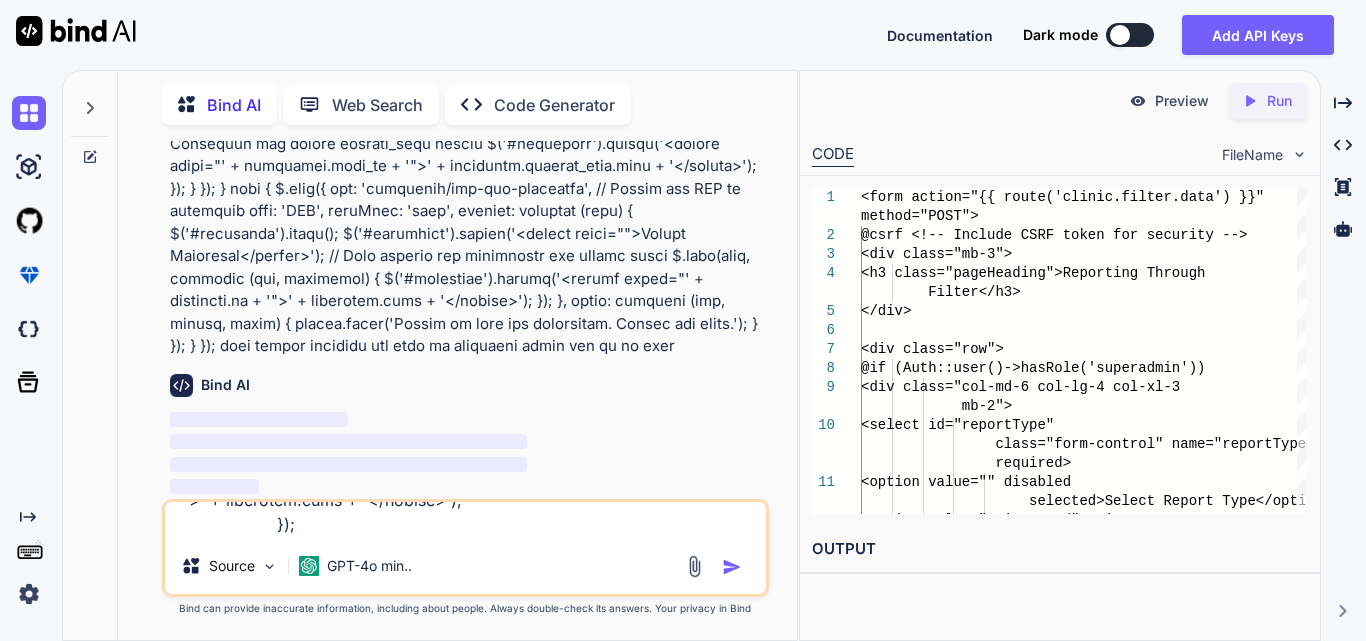 scroll, scrollTop: 0, scrollLeft: 0, axis: both 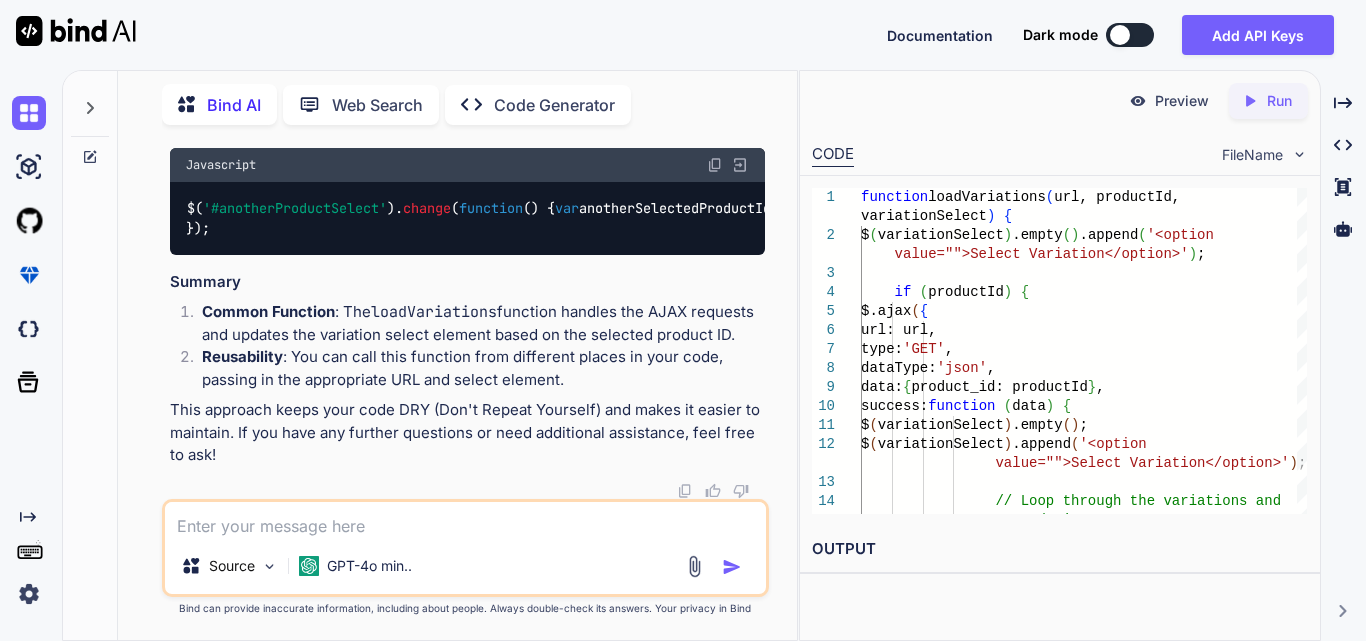 click at bounding box center (465, 520) 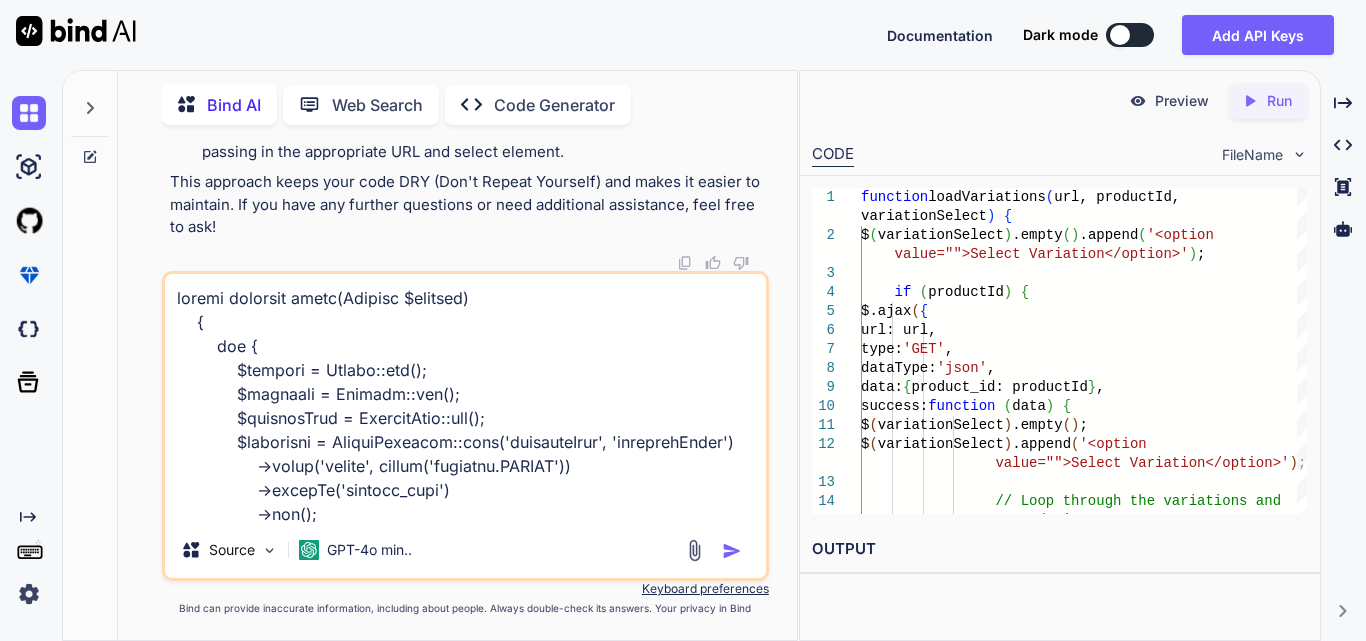 scroll, scrollTop: 506, scrollLeft: 0, axis: vertical 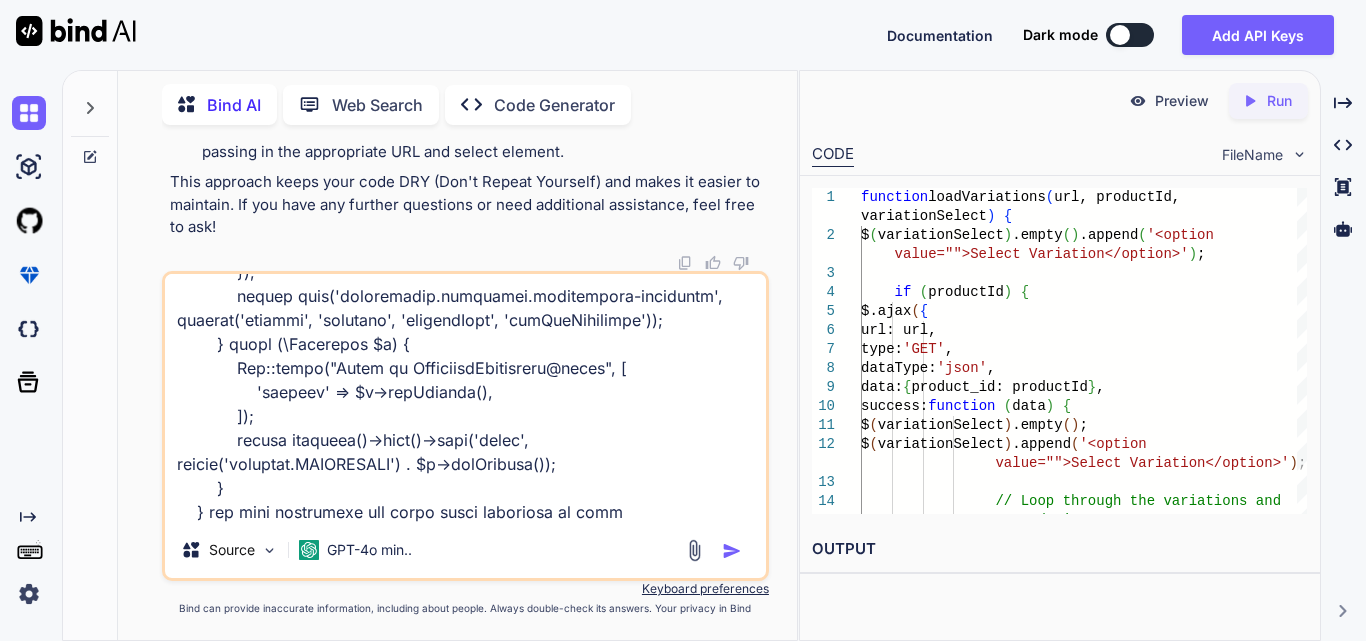 click at bounding box center (465, 398) 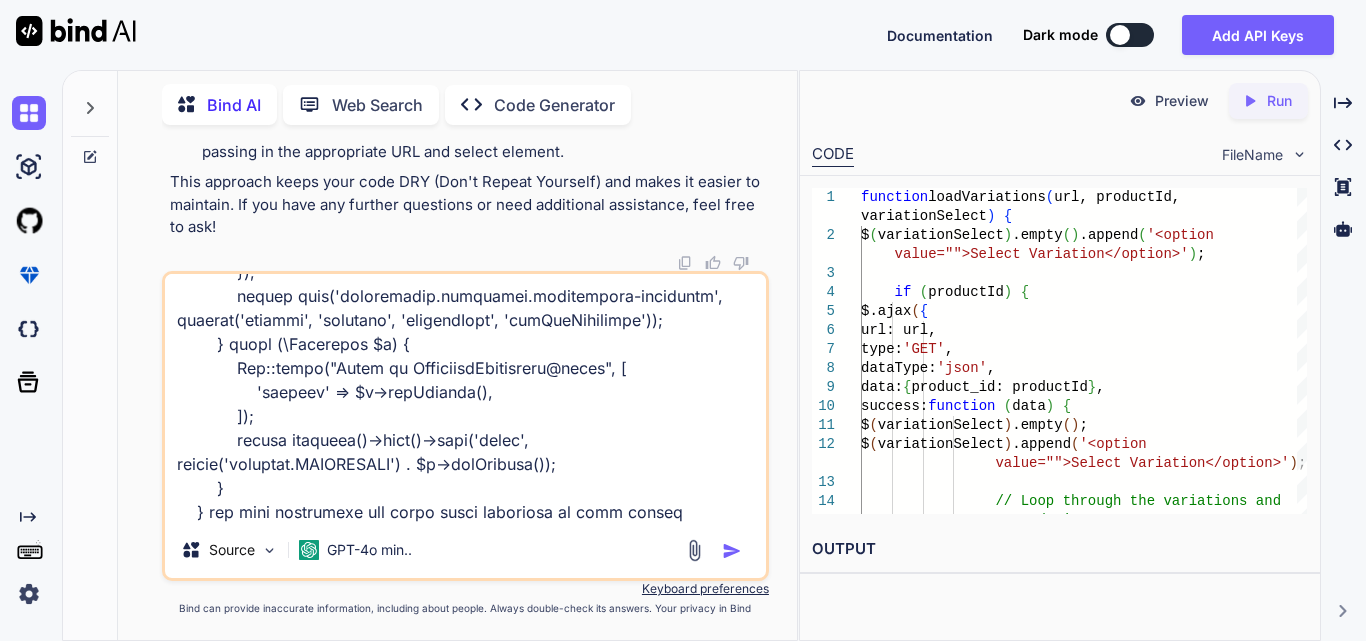 scroll, scrollTop: 1058, scrollLeft: 0, axis: vertical 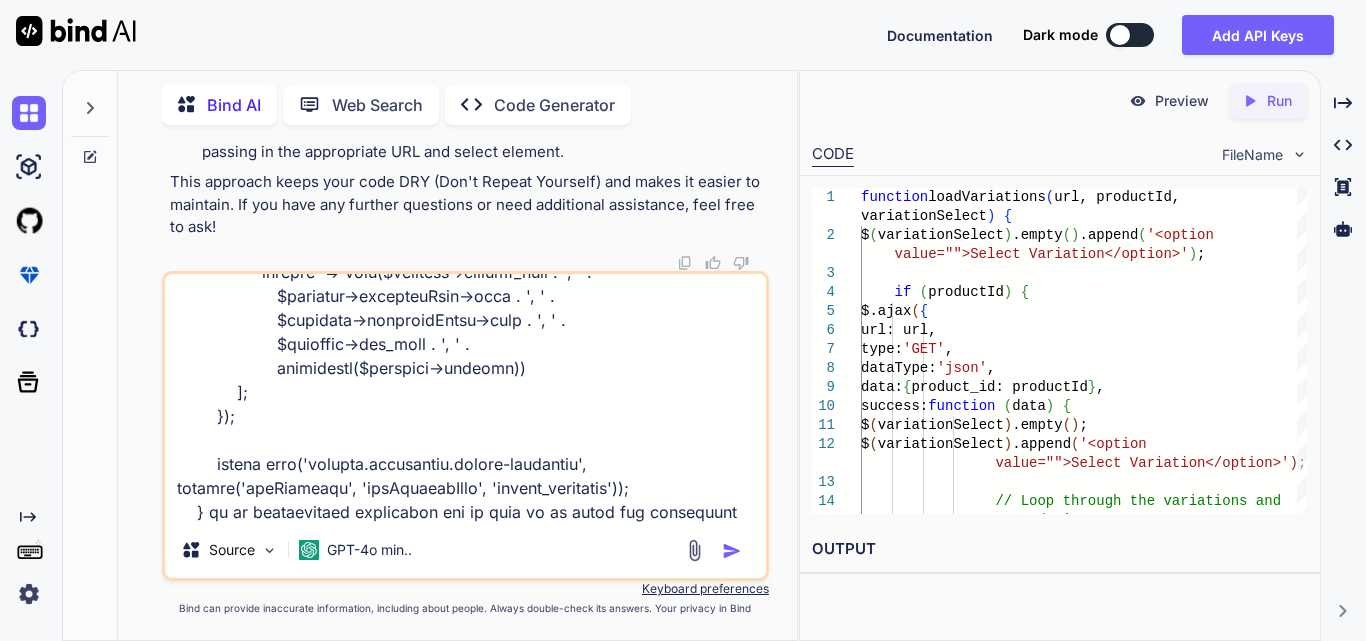 type on "public function index(Request $request)
{
try {
$clinics = Clinic::all();
$products = Product::all();
$productSize = ProductSize::all();
$locations = ClinicLocation::with('locationCity', 'locationState')
->where('status', config('constant.ACTIVE'))
->orderBy('address_line')
->get();
// Format the locations for easier use in the view
$getAllLocations = $locations->map(function ($location) {
return [
'id' => $location->id,
'address' => trim($location->address_line . ', ' .
$location->locationCity->name . ', ' .
$location->locationState->name . ', ' .
$location->zip_code . ', ' .
strtoupper($location->country))
];
});
return view('distributor.reporting.distributor-reporting', compact('clinic..." 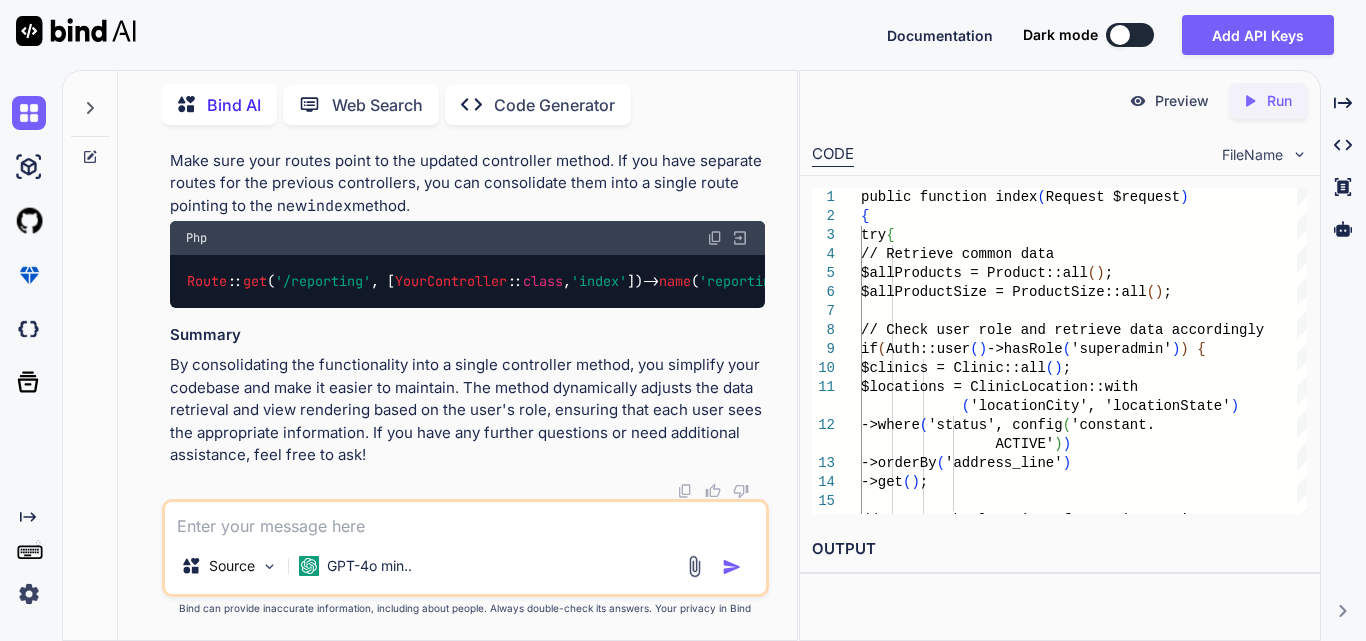 scroll, scrollTop: 117235, scrollLeft: 0, axis: vertical 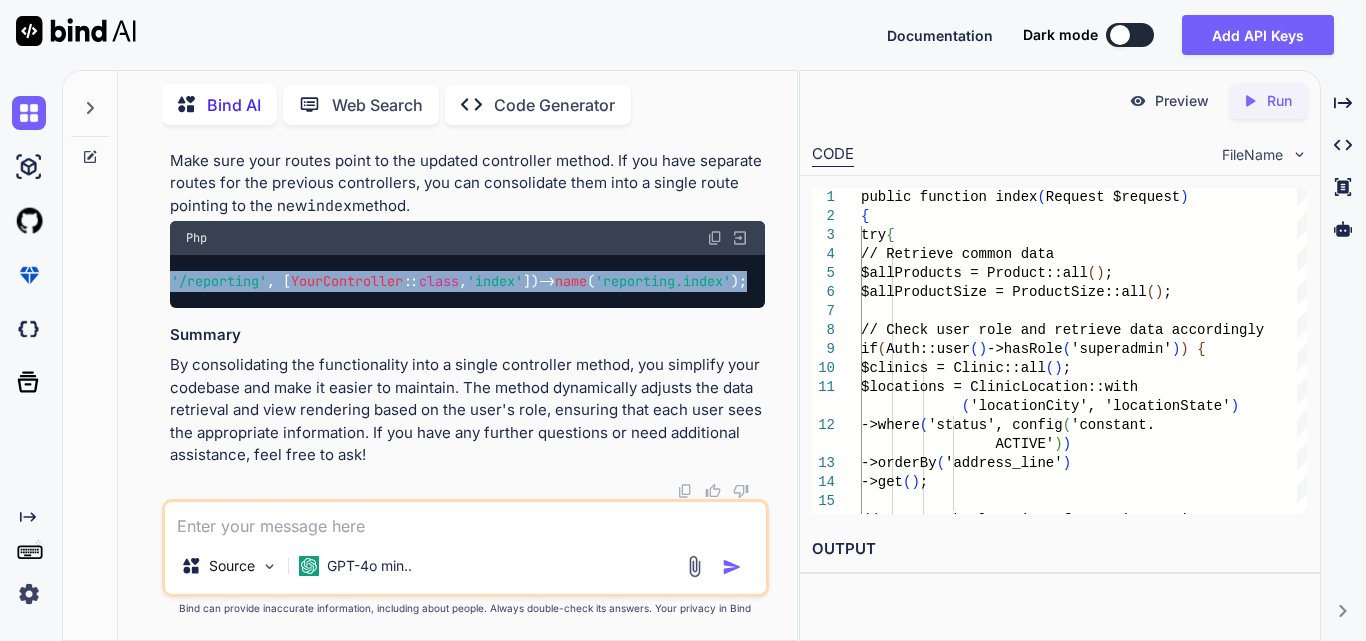 drag, startPoint x: 179, startPoint y: 274, endPoint x: 782, endPoint y: 298, distance: 603.4774 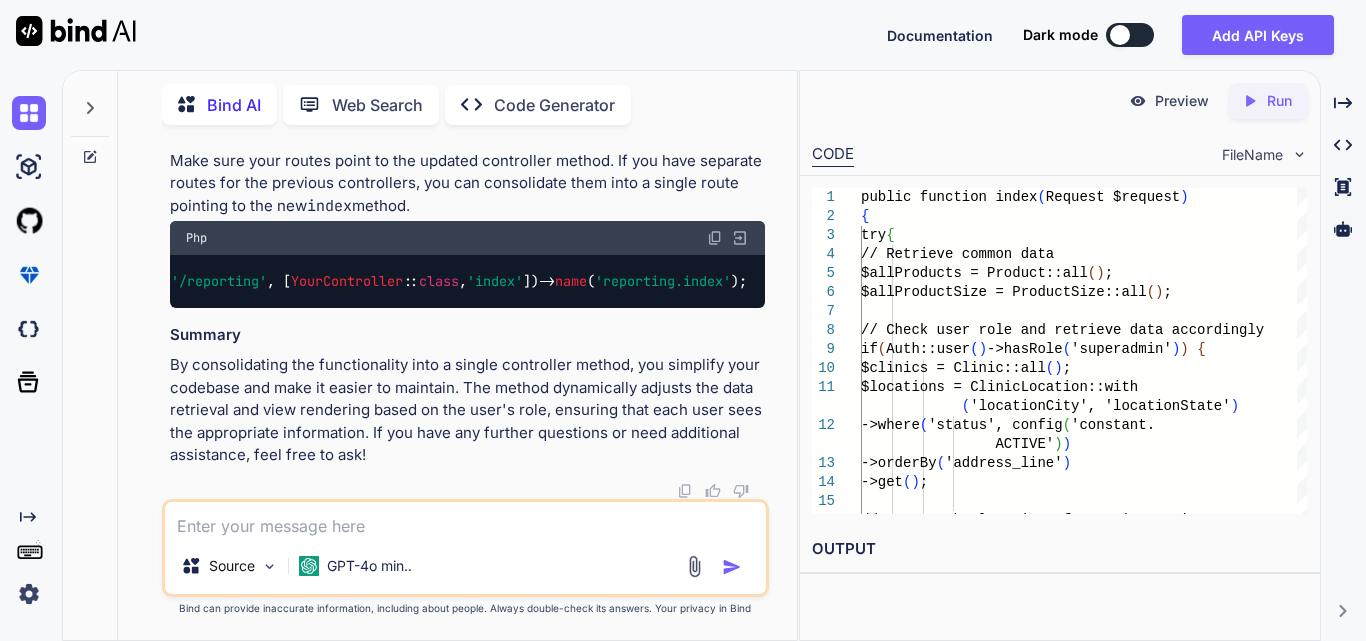 scroll, scrollTop: 0, scrollLeft: 0, axis: both 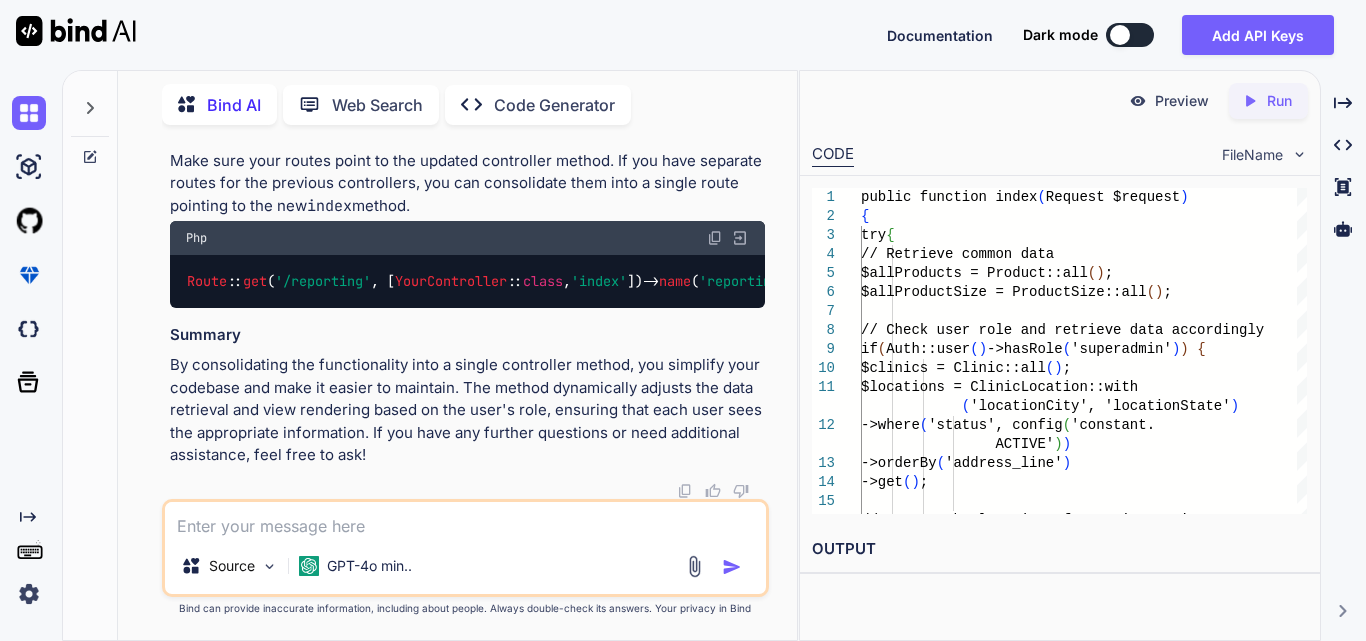 click at bounding box center (465, 520) 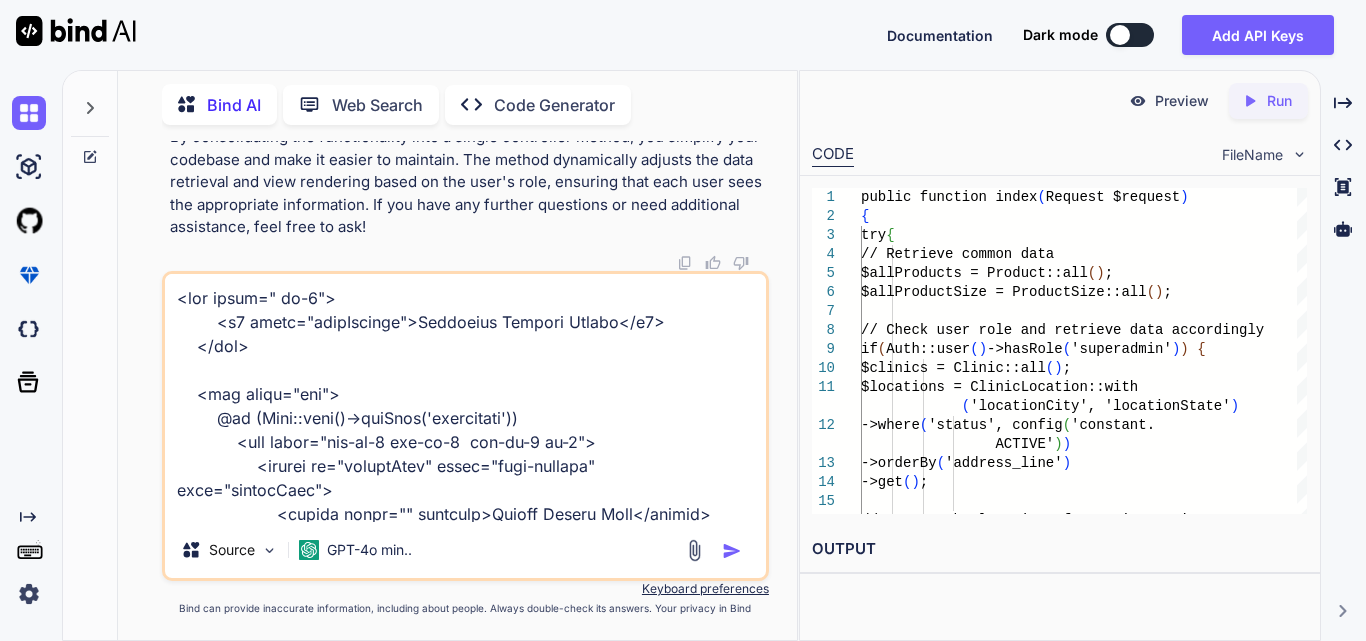 scroll, scrollTop: 2546, scrollLeft: 0, axis: vertical 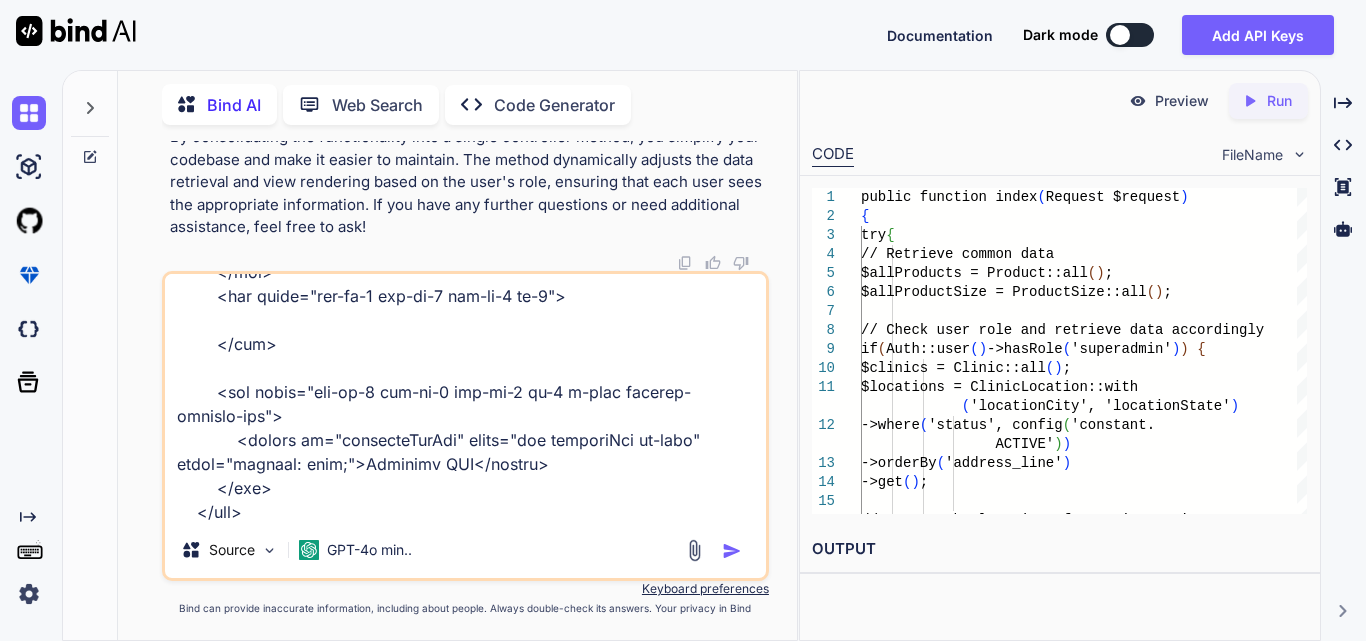 type on "<div class=" mb-3">
<h3 class="pageHeading">Reporting Through Filter</h3>
</div>
<div class="row">
@if (Auth::user()->hasRole('superadmin'))
<div class="col-md-6 col-lg-4  col-xl-3 mb-2">
<select id="reportType" class="form-control" name="reportType">
<option value="" disabled>Select Report Type</option>
<option value="units_used" selected>Units used by clinic</option>
<option value="consignment">Units on consignment at clinic</option>
<option value="utilization_ratio">Utilization Ratio</option>
<option value="patient_by_week">Units used by patient by week</option>
</select>
</div>
<div class="col-md-6 col-lg-4  col-xl-3 mb-2">
<select id="clinic" class="form-control" name="clinic">
<option value="">Select Clinic</option>
@foreach ($clinics as $clinic)
..." 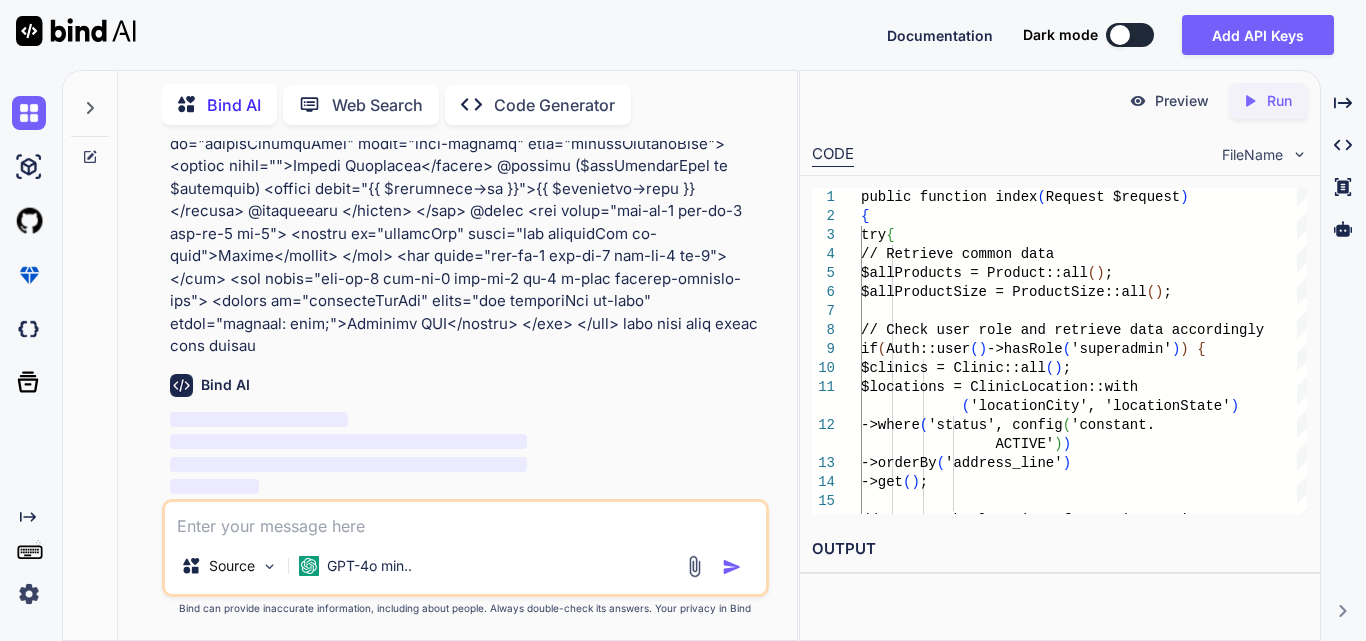 scroll, scrollTop: 0, scrollLeft: 0, axis: both 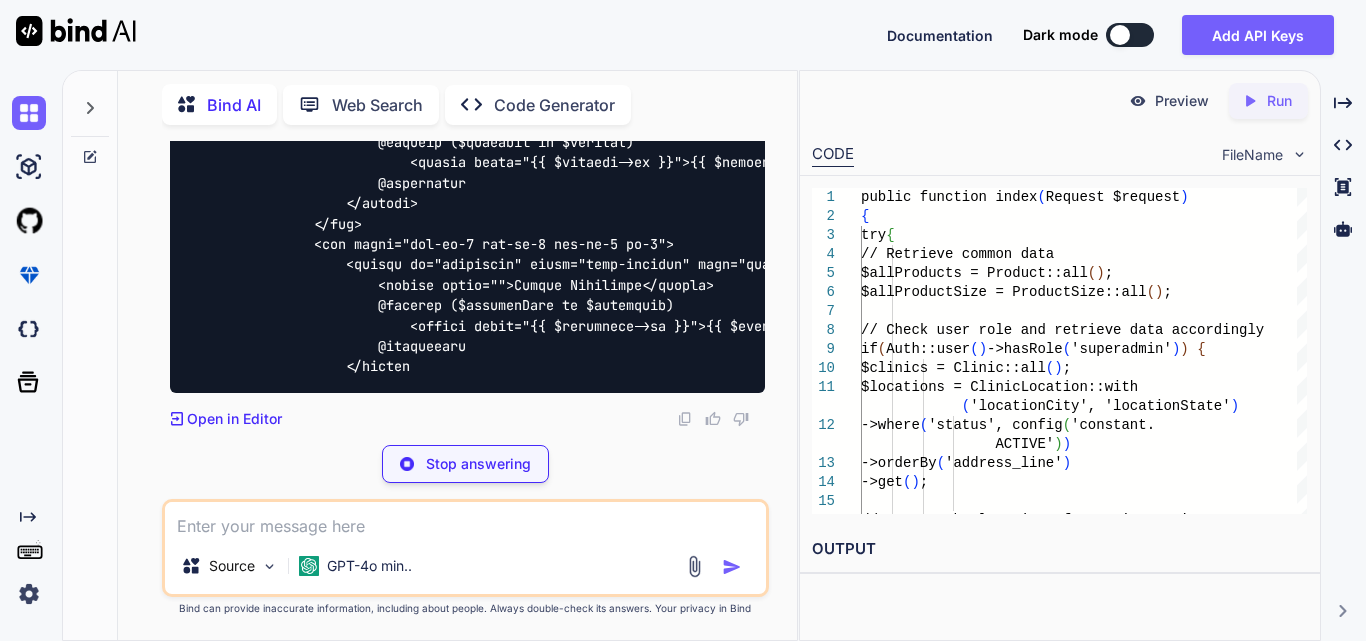 drag, startPoint x: 221, startPoint y: 287, endPoint x: 302, endPoint y: 334, distance: 93.64828 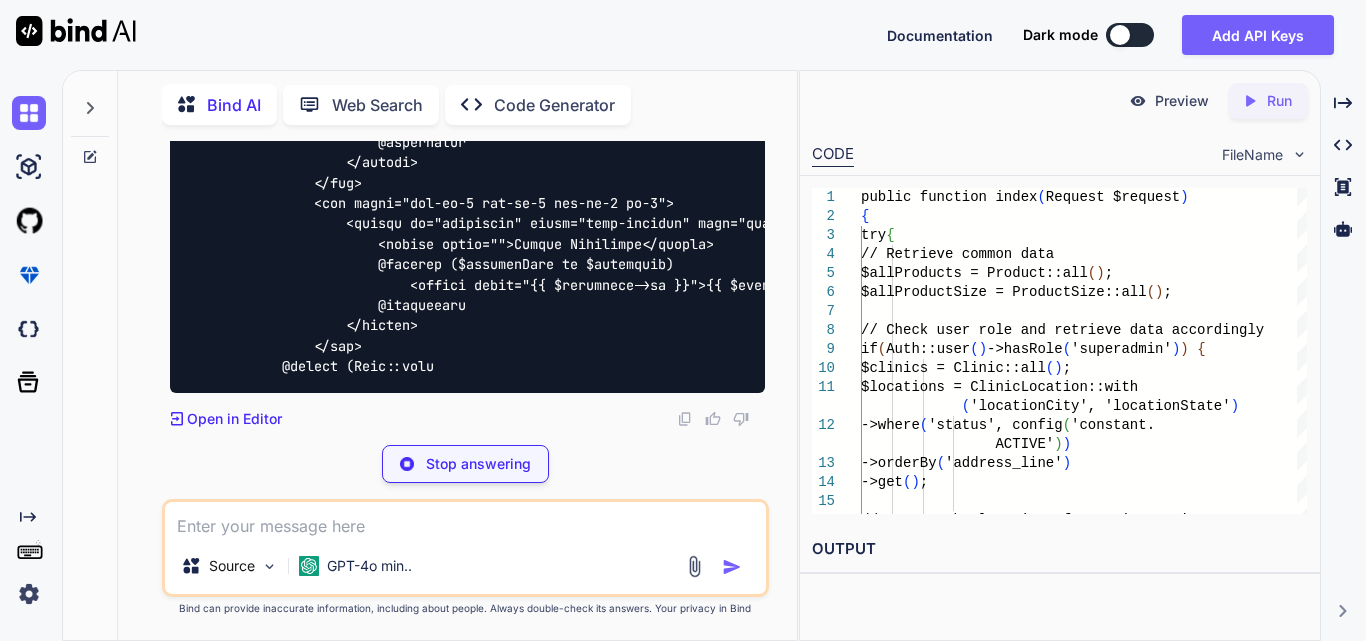 click at bounding box center (598, -175) 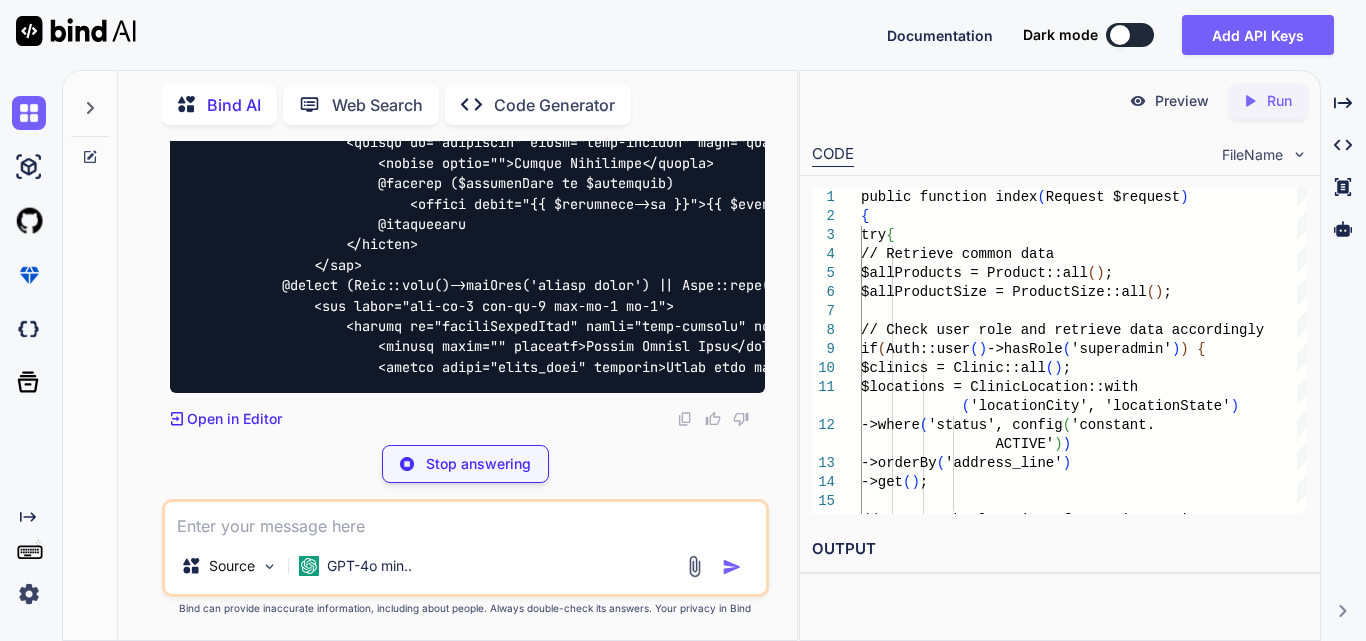 drag, startPoint x: 222, startPoint y: 278, endPoint x: 268, endPoint y: 351, distance: 86.28442 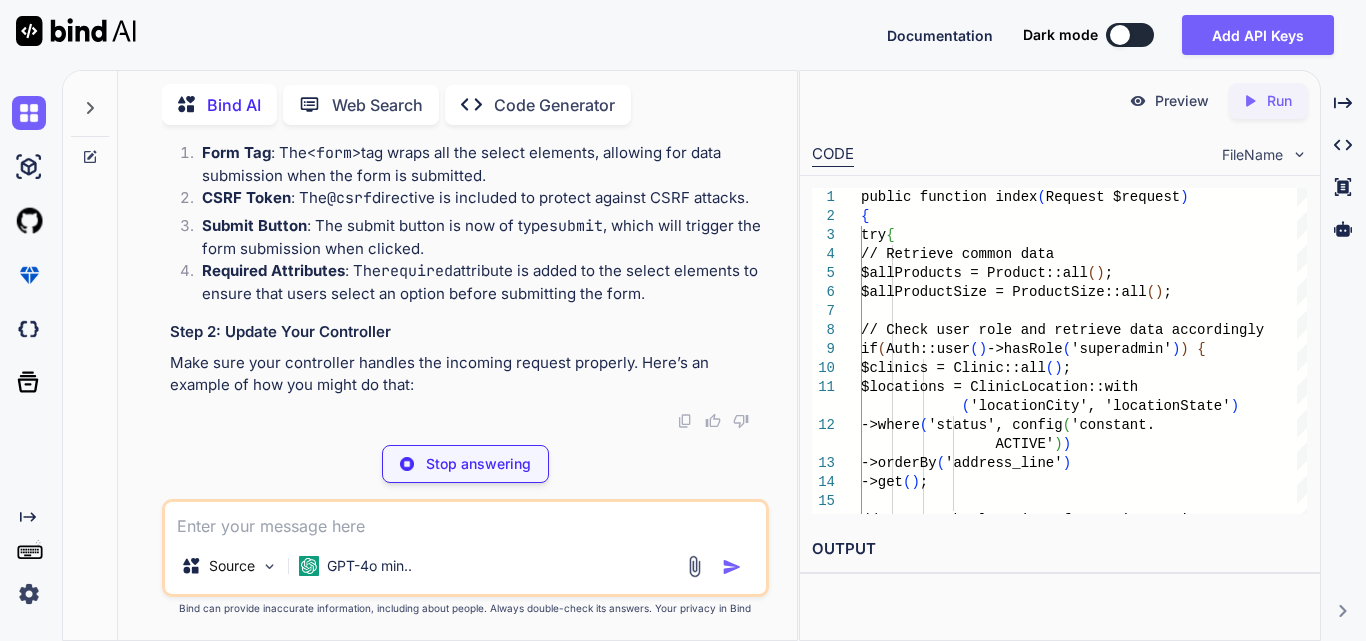 scroll, scrollTop: 119720, scrollLeft: 0, axis: vertical 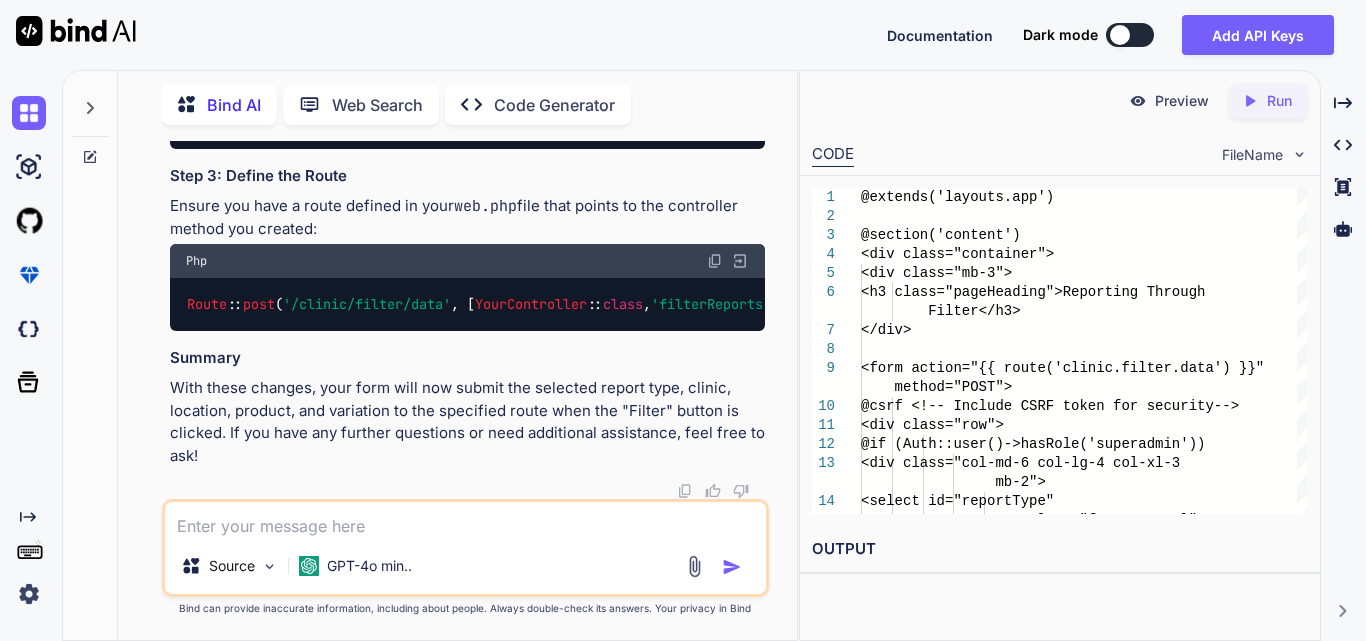 drag, startPoint x: 212, startPoint y: 275, endPoint x: 338, endPoint y: 232, distance: 133.13527 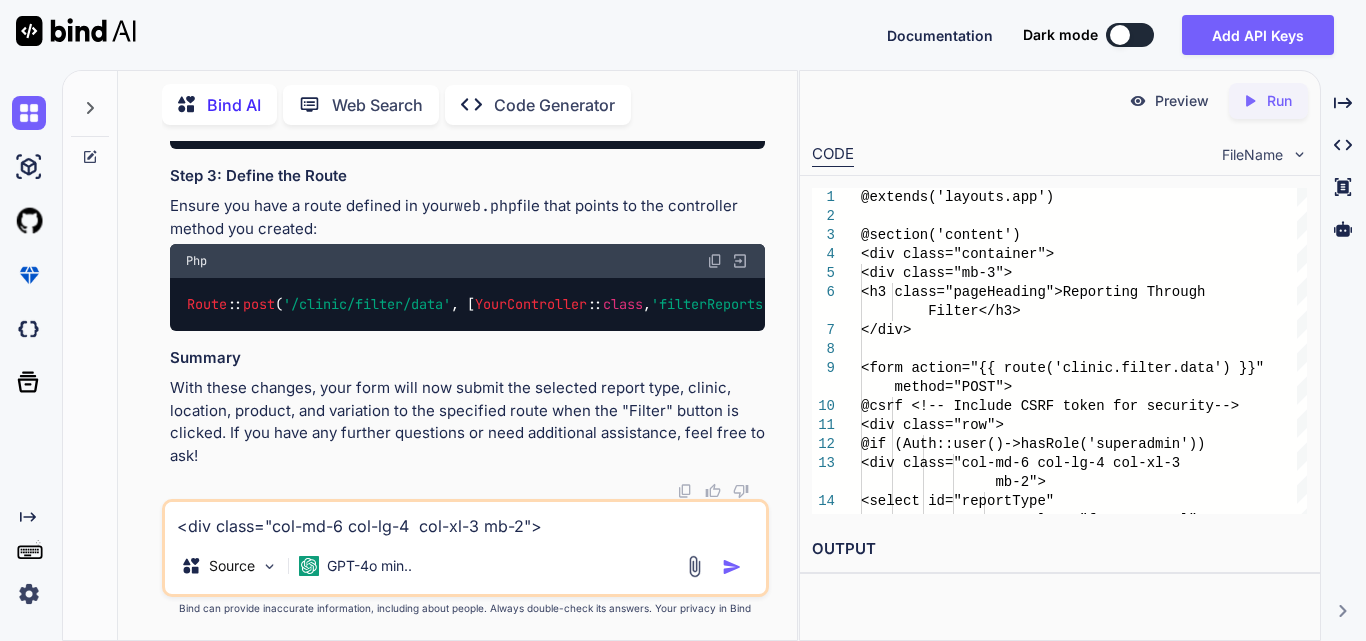 scroll, scrollTop: 170, scrollLeft: 0, axis: vertical 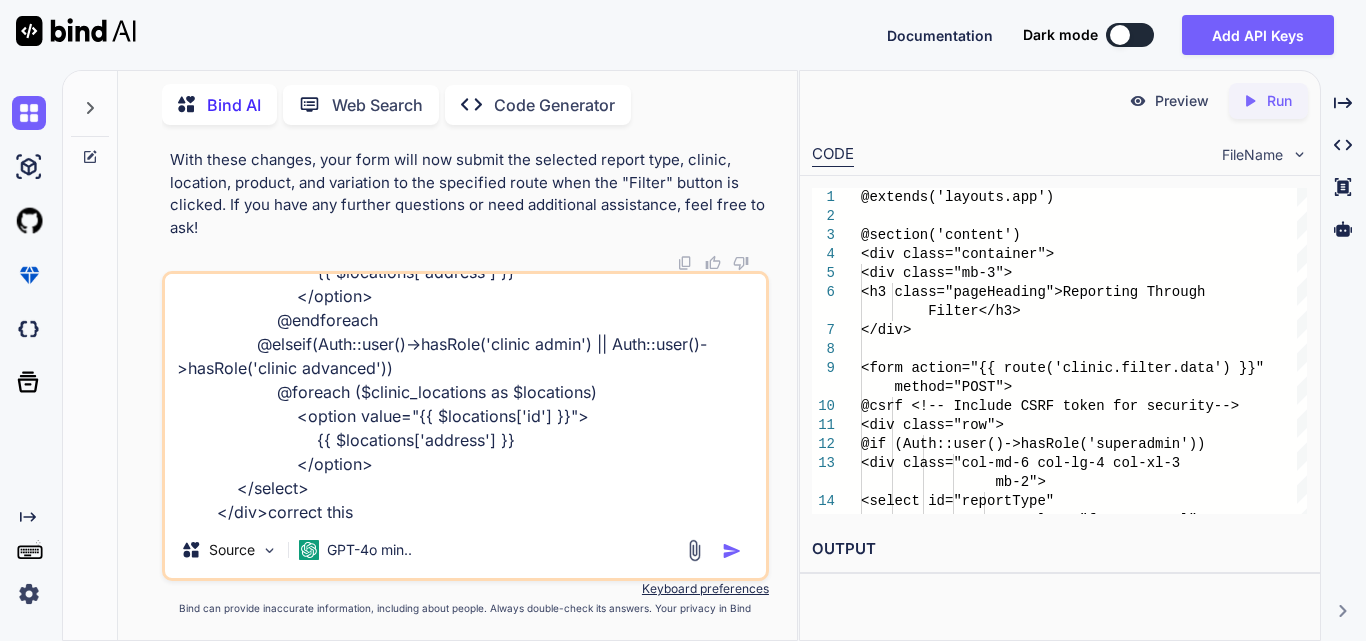 type on "<div class="col-md-6 col-lg-4  col-xl-3 mb-2">
<select id="location" class="form-control" name="location">
<option value="">Select Location</option>
@if (Auth::user()->hasRole('superadmin'))
@foreach ($getAllLocations as $locations)
<option value="{{ $locations['id'] }}">
{{ $locations['address'] }}
</option>
@endforeach
@elseif(Auth::user()->hasRole('clinic admin') || Auth::user()->hasRole('clinic advanced'))
@foreach ($clinic_locations as $locations)
<option value="{{ $locations['id'] }}">
{{ $locations['address'] }}
</option>
</select>
</div>correct this" 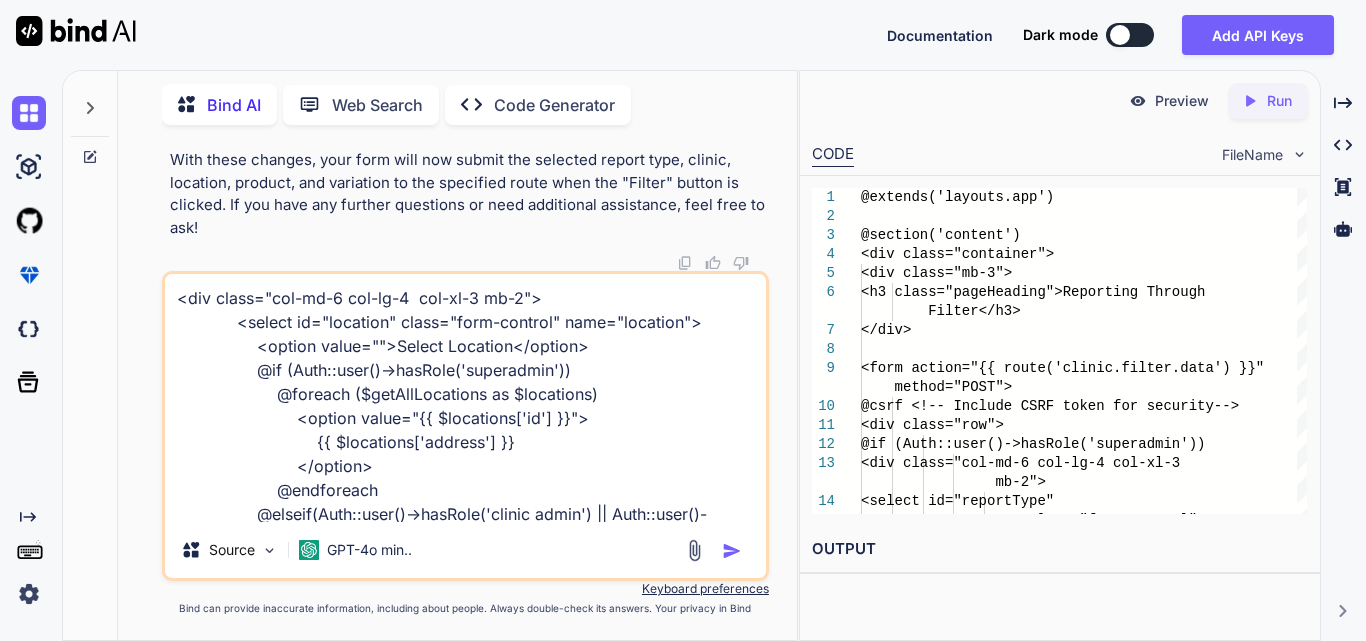 type 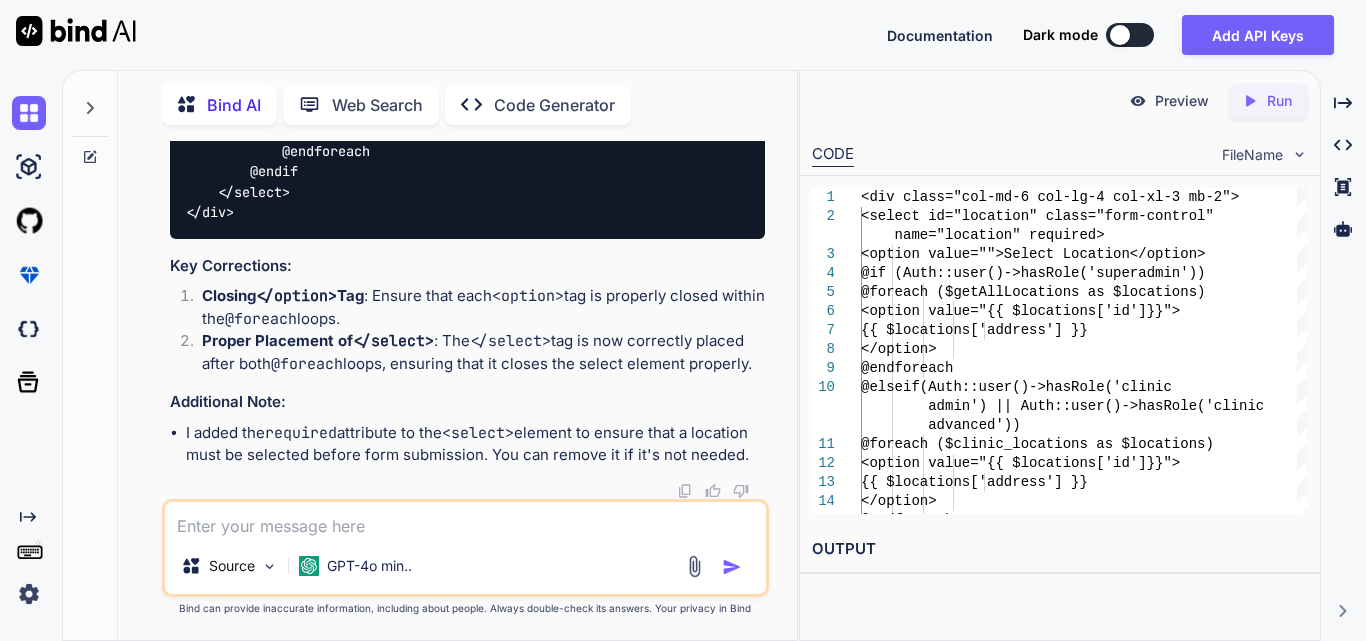 scroll, scrollTop: 123449, scrollLeft: 0, axis: vertical 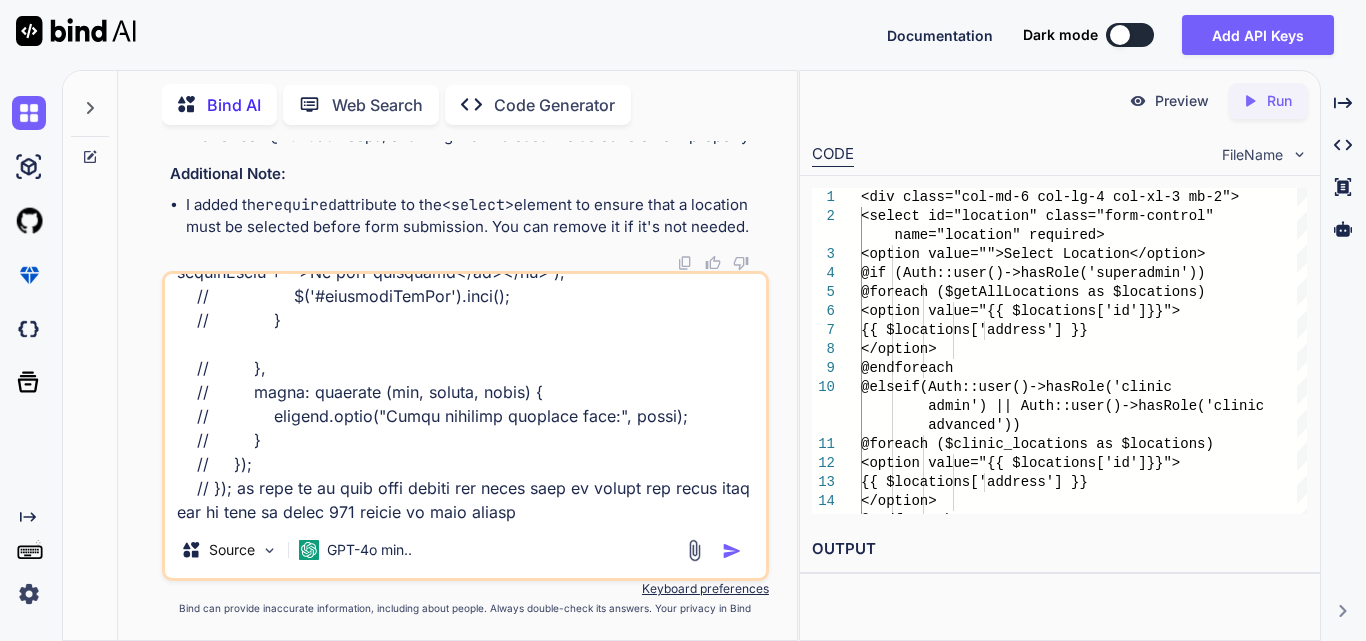click at bounding box center (465, 398) 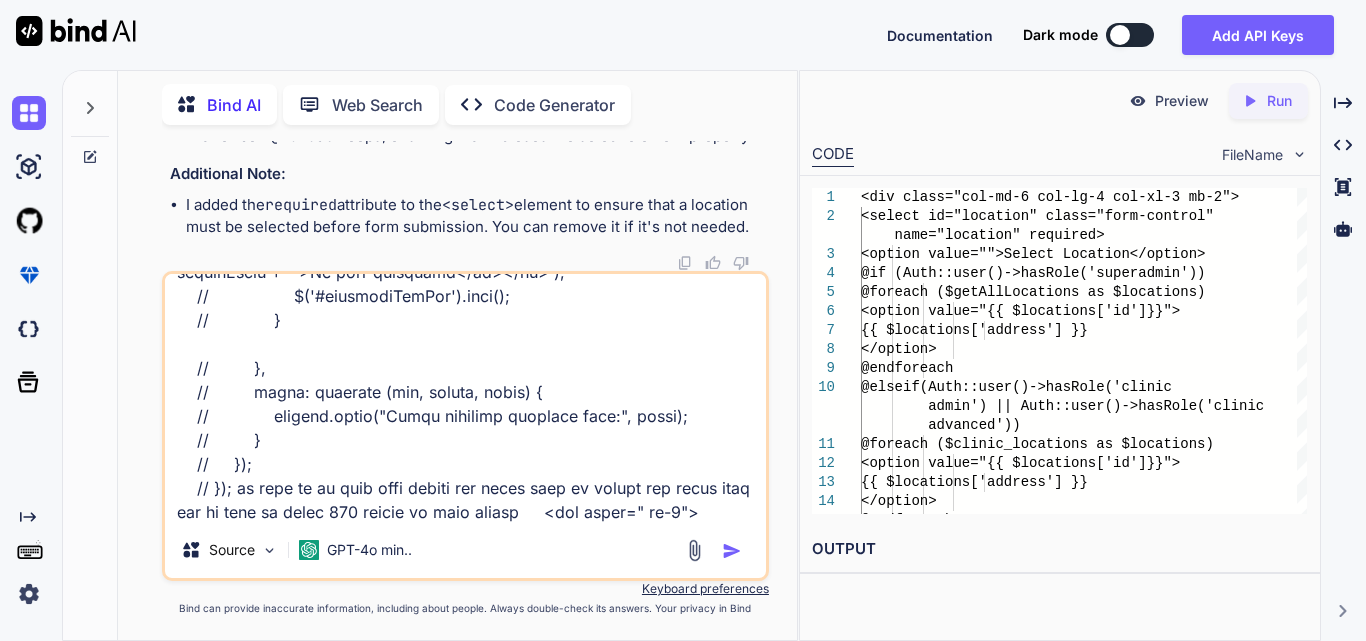 scroll, scrollTop: 3770, scrollLeft: 0, axis: vertical 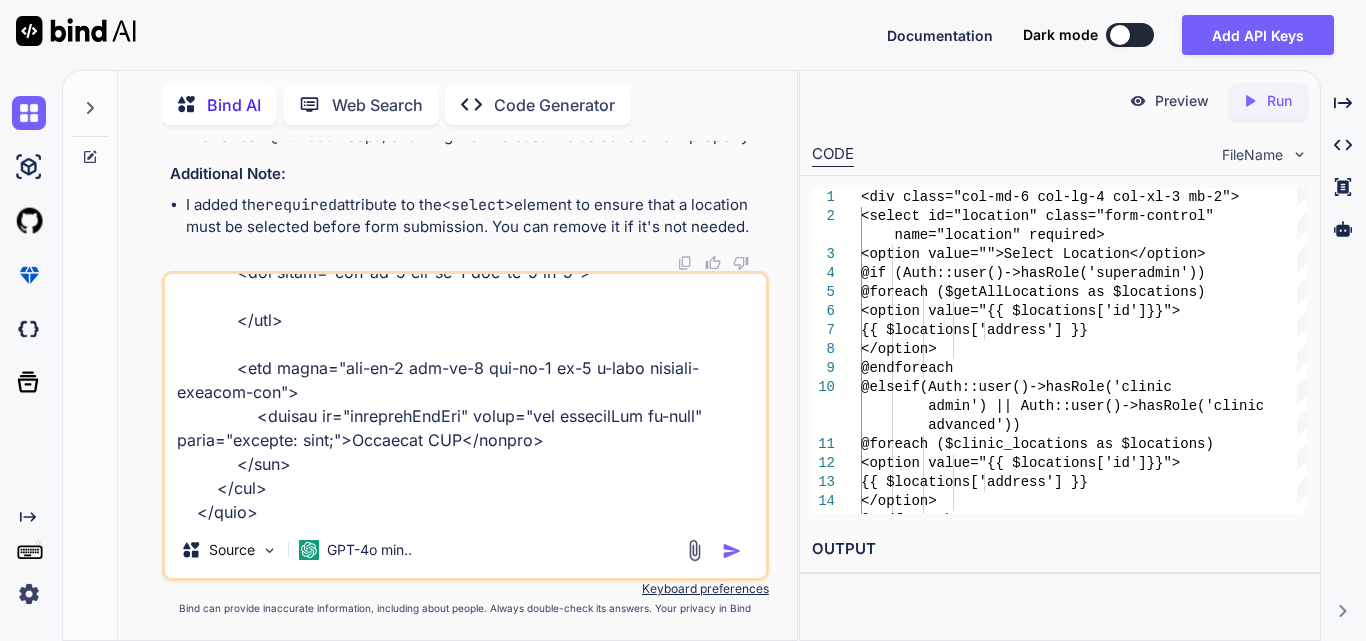 paste on "Route::post('reporting/get-filtered-data', [ReportingController::class, 'getFilteredData'])->name('filter.data');" 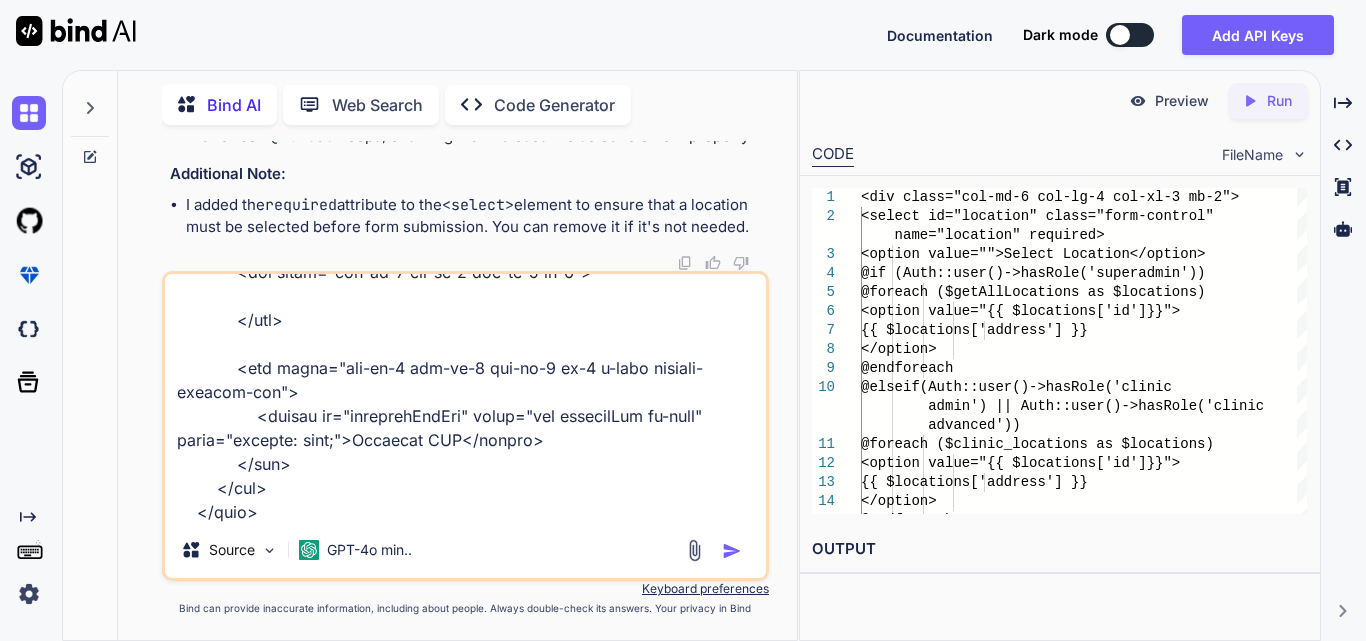 scroll, scrollTop: 3794, scrollLeft: 0, axis: vertical 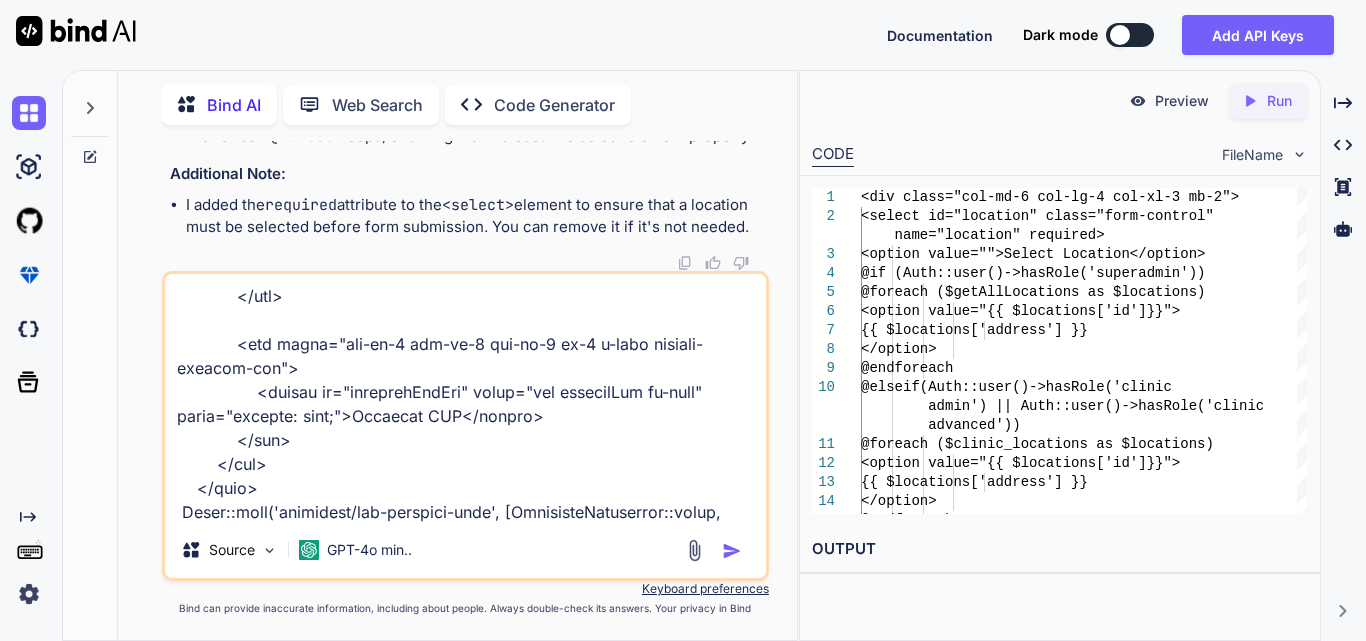 type on "// $('#filterBtn').click(function () {
//     // Collect filter values
//     var reportType = $('#reportType').val();
//     alert(reportType);
//     var clinicId = $('#clinic').val();
//     var locationId = $('#location').val();
//     var productId = $('#product').val();
//     var variationId = $('#variation').val();
//     // Prepare the data to send in the AJAX request
//     var filterData = {
//         report_type: reportType,
//         clinic_id: clinicId,
//         location_id: locationId,
//         product_id: productId,
//         variation_id: variationId
//     };
//     // AJAX call to fetch filtered data
//     $.ajax({
//         url: 'reporting/get-filtered-data',
//         type: 'GET',
//         dataType: 'json',
//         data: filterData,
//         success: function (data) {
//             // Clear existing table data
//             $('#reportTable thead').empty();
//     ..." 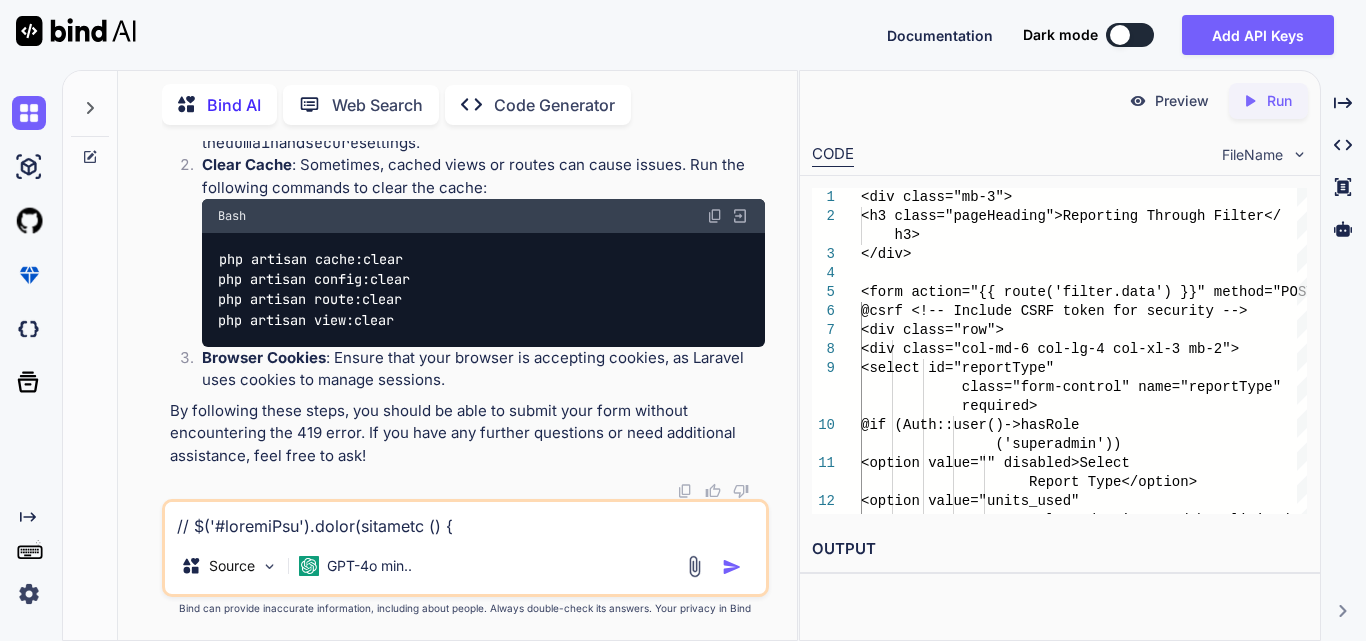 scroll, scrollTop: 127761, scrollLeft: 0, axis: vertical 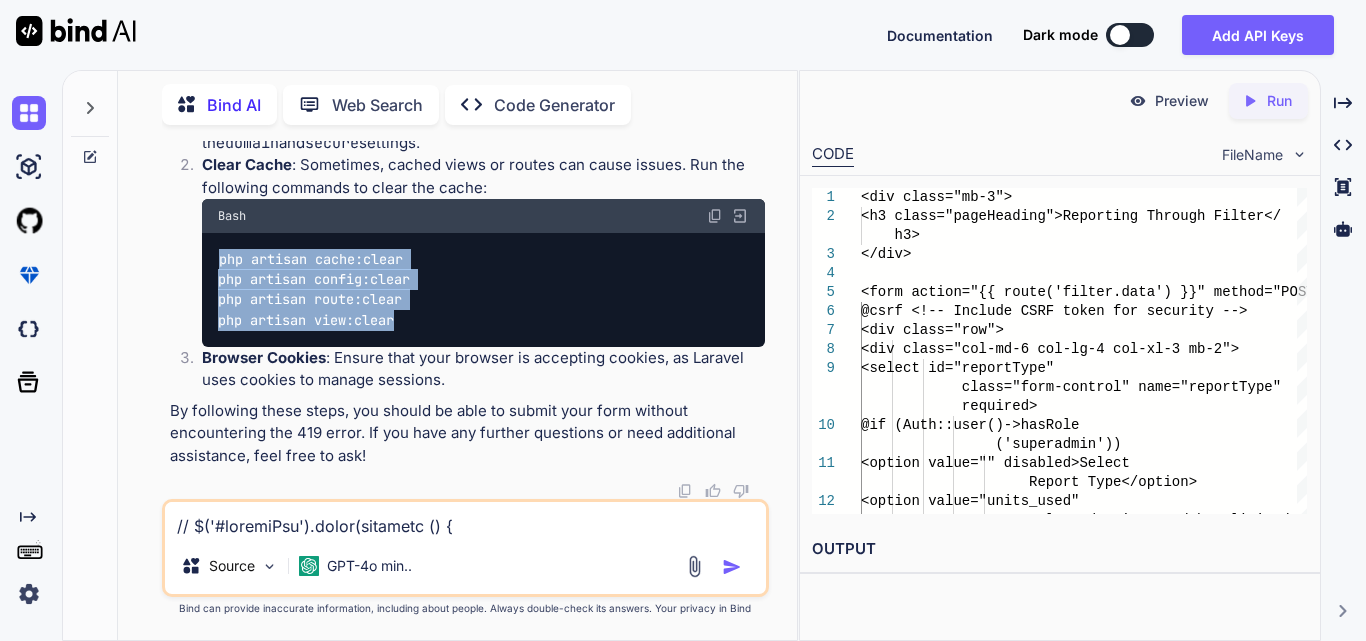 drag, startPoint x: 213, startPoint y: 257, endPoint x: 400, endPoint y: 334, distance: 202.23254 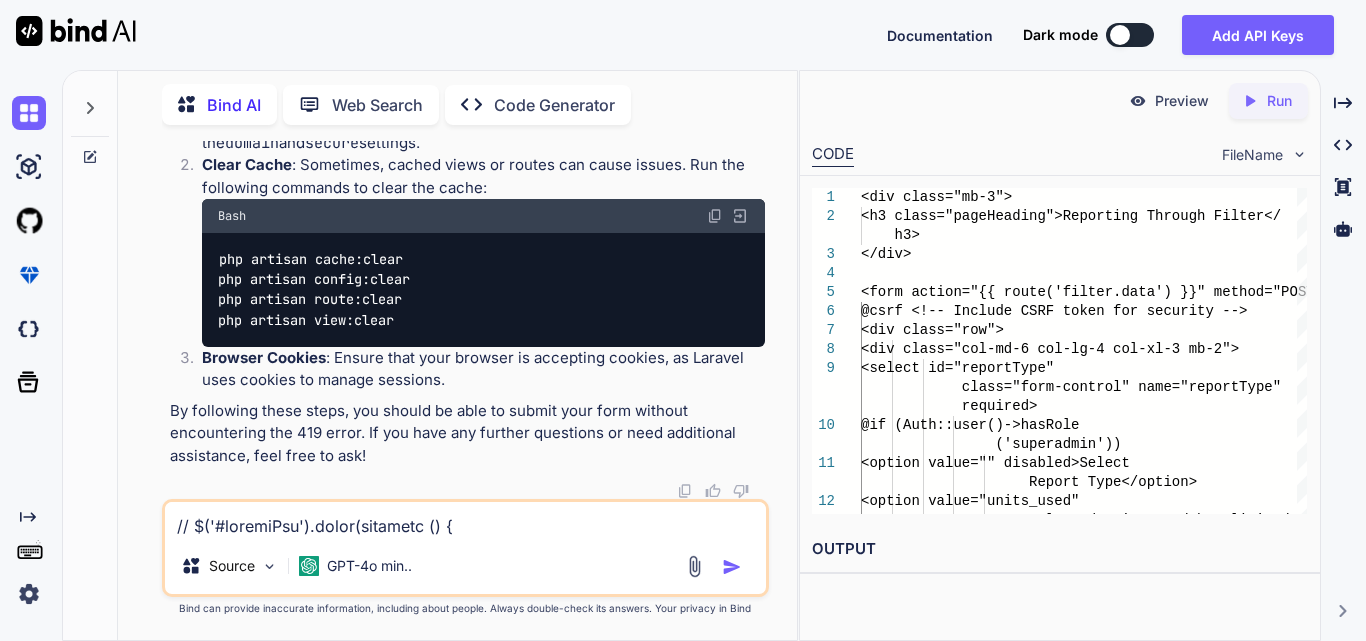 click at bounding box center (465, 520) 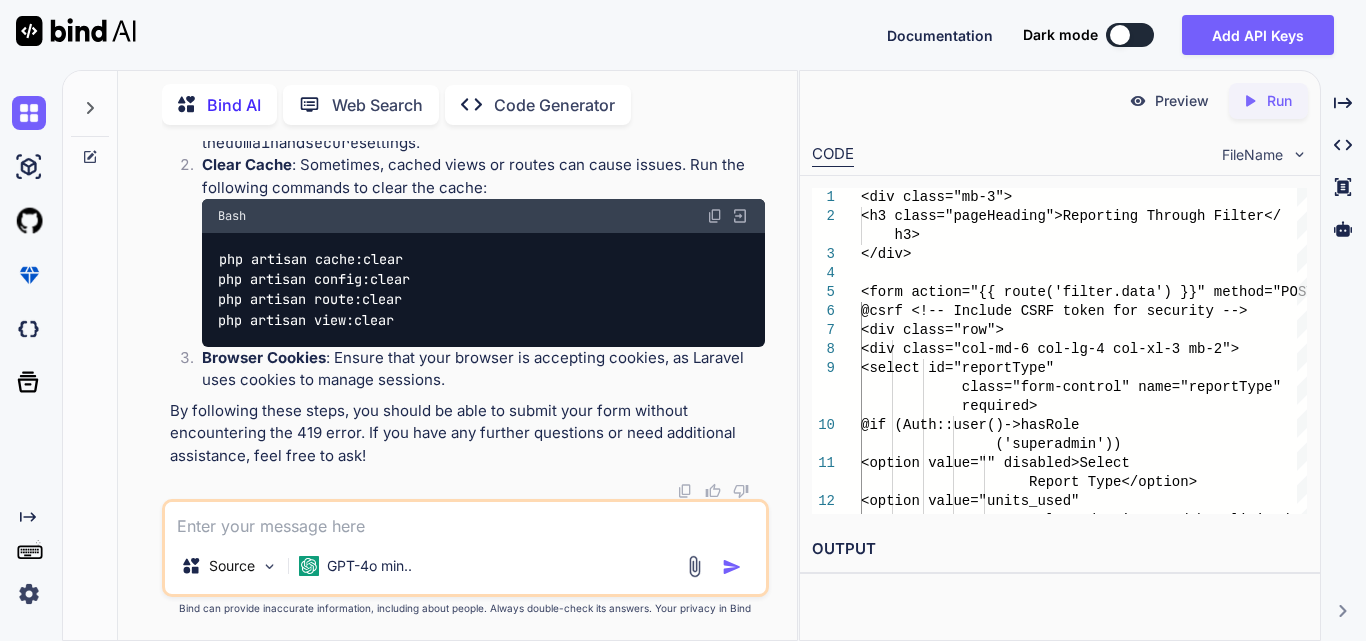 paste on "private function fetchInventoryData($status, $clinicId, $locationId, $productId, $variationId)
{
$query = MainInventoryItem::with([
'clinic',
'location',
'location.locationCity',
'location.locationState',
'products',
'productVariation.productSize'
])->where('status', $status);
// Apply filters based on user input only if they are present
if (!empty($clinicId)) {
$query->where('clinic_id', $clinicId);
}
if (!empty($locationId)) {
$query->where('clinic_location_id', $locationId);
}
if (!empty($productId)) {
$query->where('product_id', $productId);
}
if (!empty($variationId)) {
$query->whereHas('productVariation.productSize', function ($q) use ($variationId) {
$q->where('id', $variationId);
});
}
return $query->get();
}" 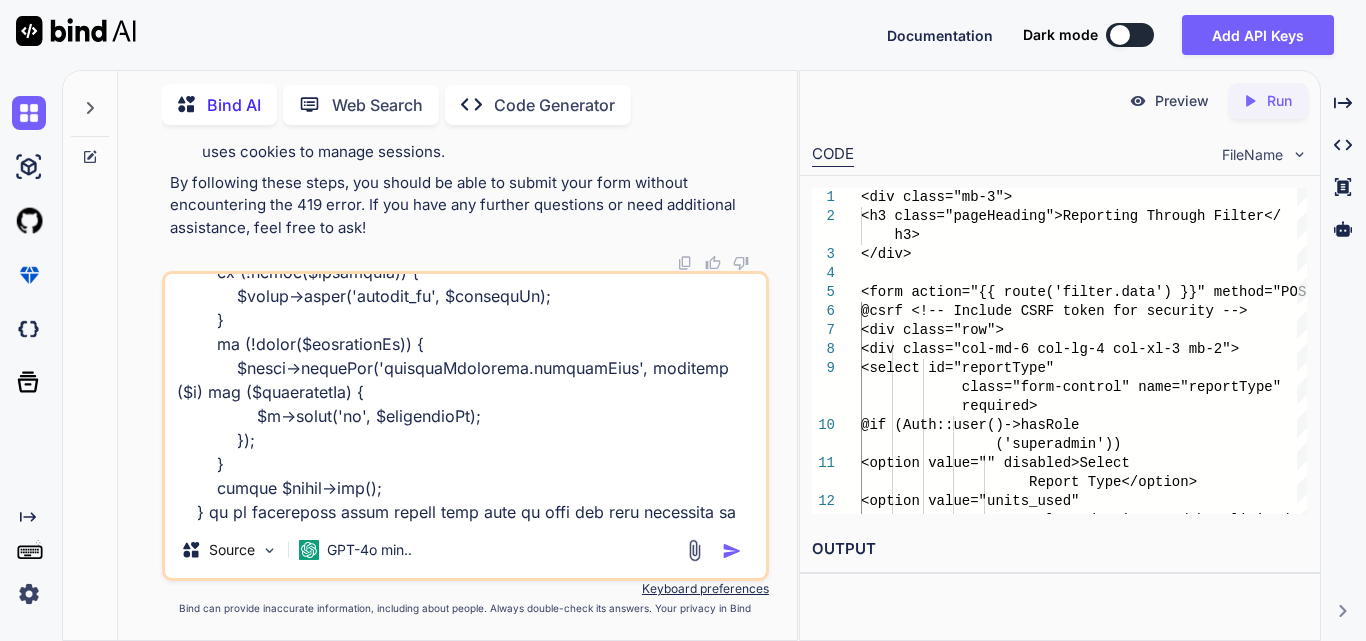 scroll, scrollTop: 482, scrollLeft: 0, axis: vertical 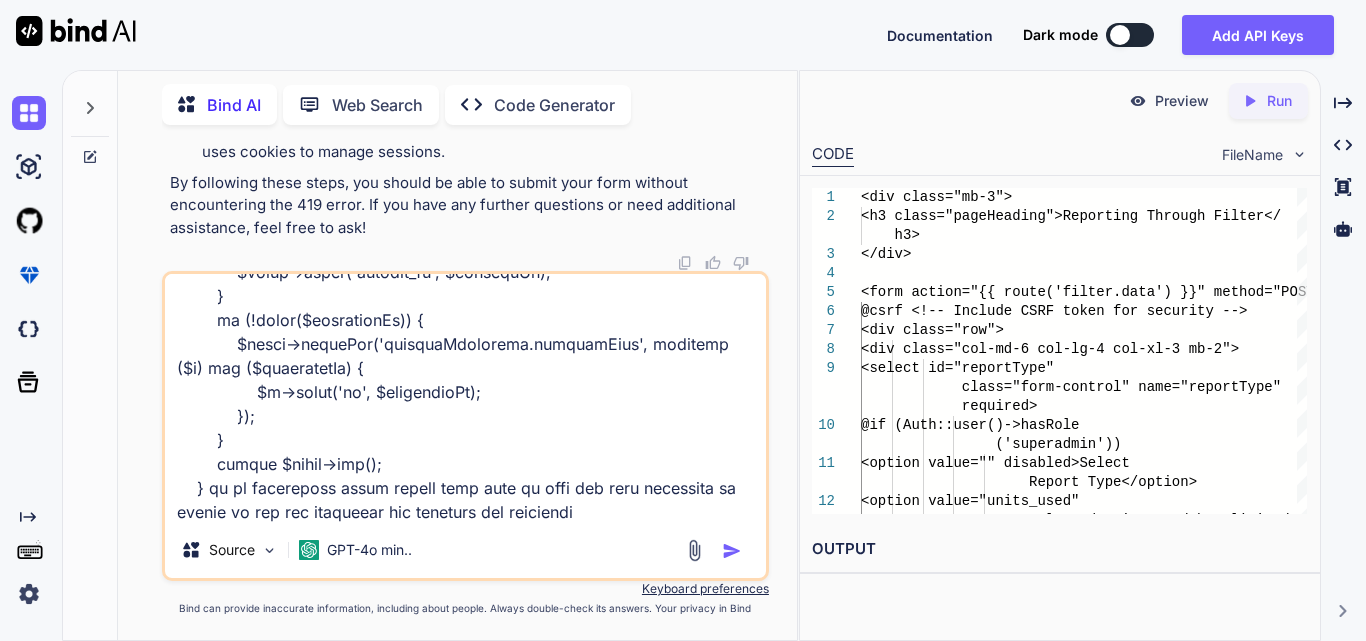 type on "private function fetchInventoryData($status, $clinicId, $locationId, $productId, $variationId)
{
$query = MainInventoryItem::with([
'clinic',
'location',
'location.locationCity',
'location.locationState',
'products',
'productVariation.productSize'
])->where('status', $status);
// Apply filters based on user input only if they are present
if (!empty($clinicId)) {
$query->where('clinic_id', $clinicId);
}
if (!empty($locationId)) {
$query->where('clinic_location_id', $locationId);
}
if (!empty($productId)) {
$query->where('product_id', $productId);
}
if (!empty($variationId)) {
$query->whereHas('productVariation.productSize', function ($q) use ($variationId) {
$q->where('id', $variationId);
});
}
return $query->get();
} if we clinicunit userd report type than w..." 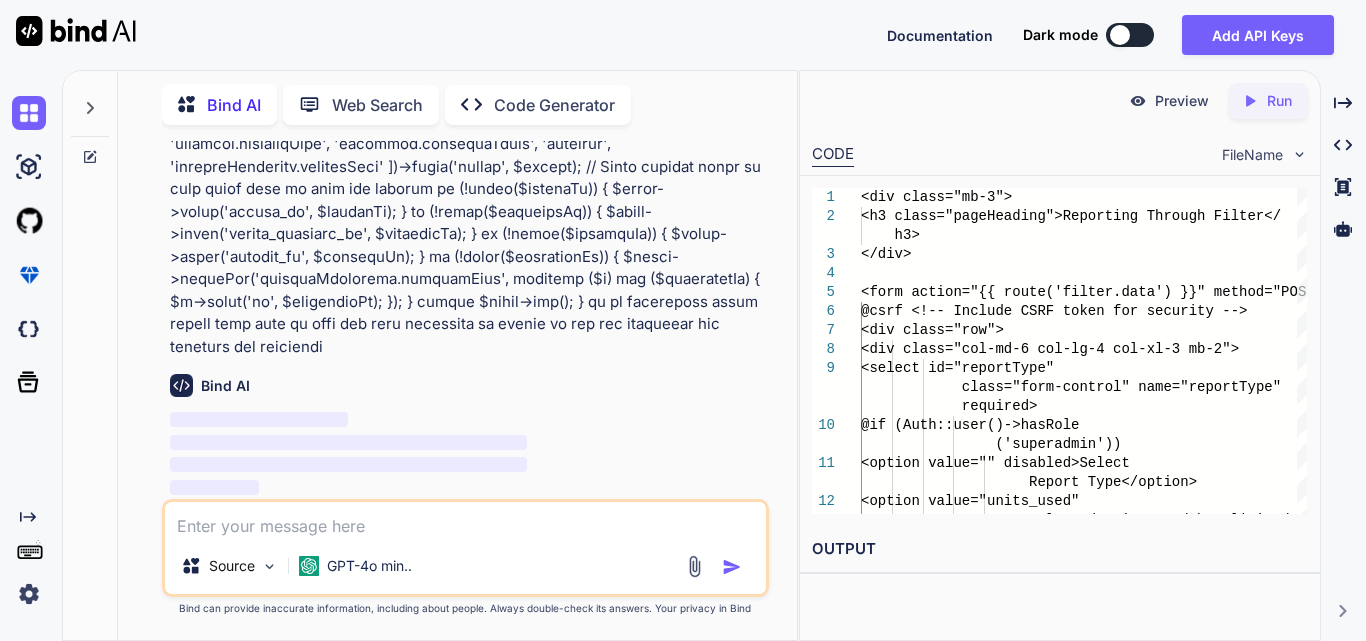 scroll, scrollTop: 0, scrollLeft: 0, axis: both 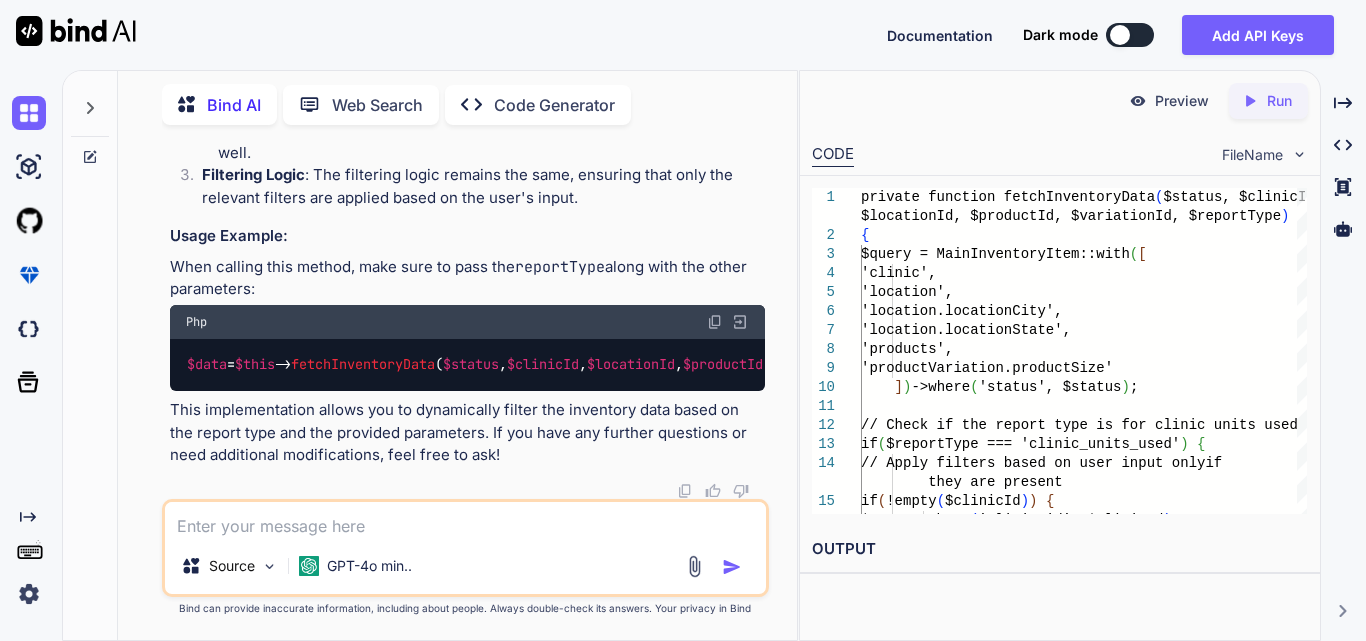 click on "private   function   fetchInventoryData ( $status ,  $clinicId ,  $locationId ,  $productId ,  $variationId ,  $reportType )
{
$query  =  MainInventoryItem :: with ([
'clinic' ,
'location' ,
'location.locationCity' ,
'location.locationState' ,
'products' ,
'productVariation.productSize'
])-> where ( 'status' ,  $status );
// Check if the report type is for clinic units used
if  ( $reportType  ===  'clinic_units_used' ) {
// Apply filters based on user input only if they are present
if  (! empty ( $clinicId )) {
$query -> where ( 'clinic_id' ,  $clinicId );
}
if  (! empty ( $locationId )) {
$query -> where ( 'clinic_location_id' ,  $locationId );
}
if  (! empty ( $variationId )) {
$query -> whereHas ( 'productVariation.productSize' , function ( $q )  use  ($ variationId ) {
$ q -> where (' id ', $ variationId else  {
if" at bounding box center [467, -240] 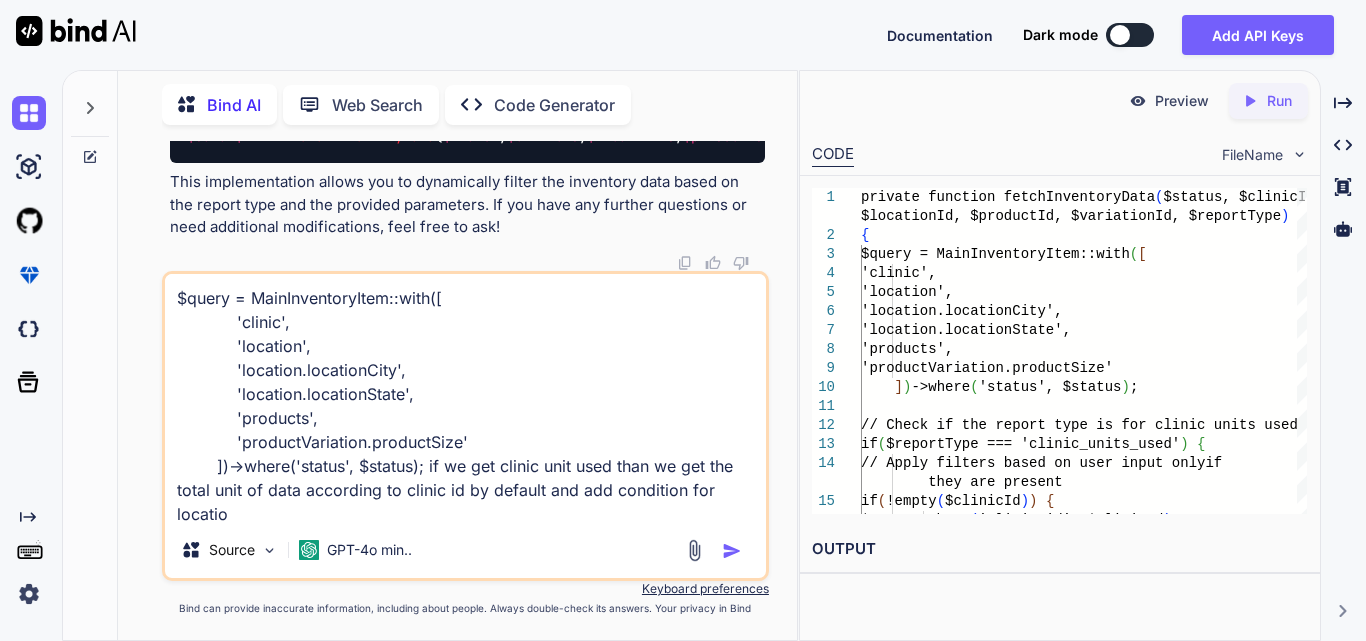 scroll, scrollTop: 2, scrollLeft: 0, axis: vertical 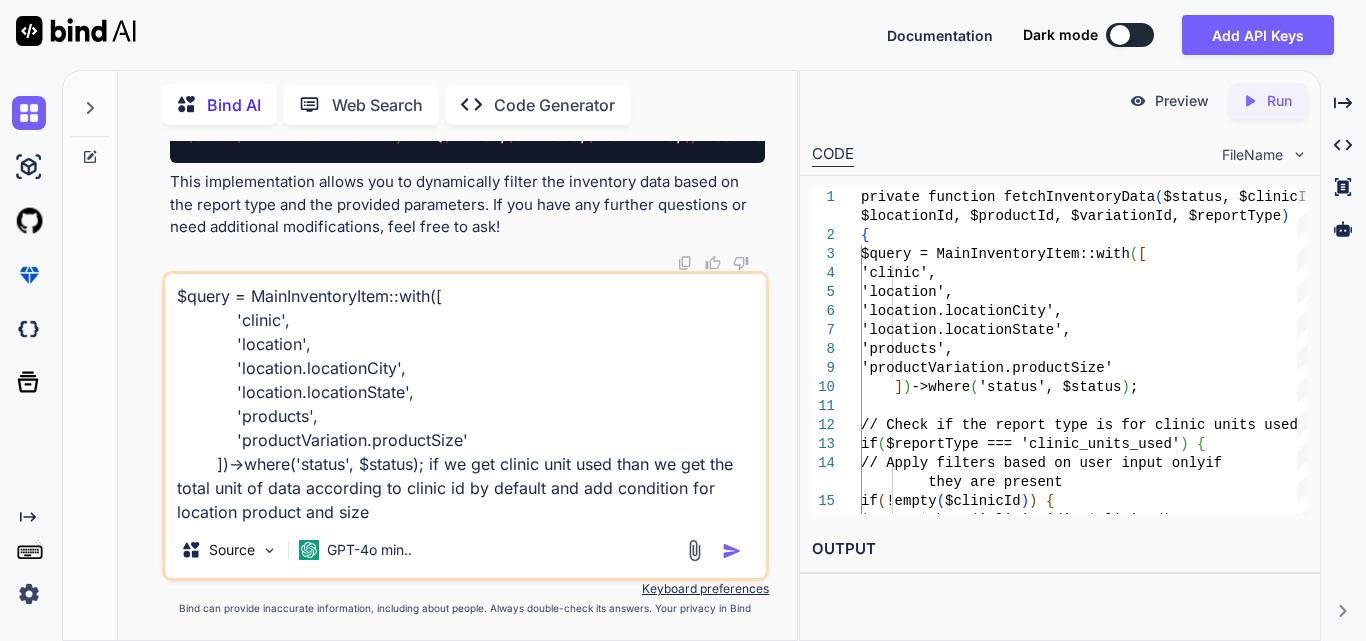 click on "$query = MainInventoryItem::with([
'clinic',
'location',
'location.locationCity',
'location.locationState',
'products',
'productVariation.productSize'
])->where('status', $status); if we get clinic unit used than we get the total unit of data according to clinic id by default and add condition for location product and size" at bounding box center [465, 398] 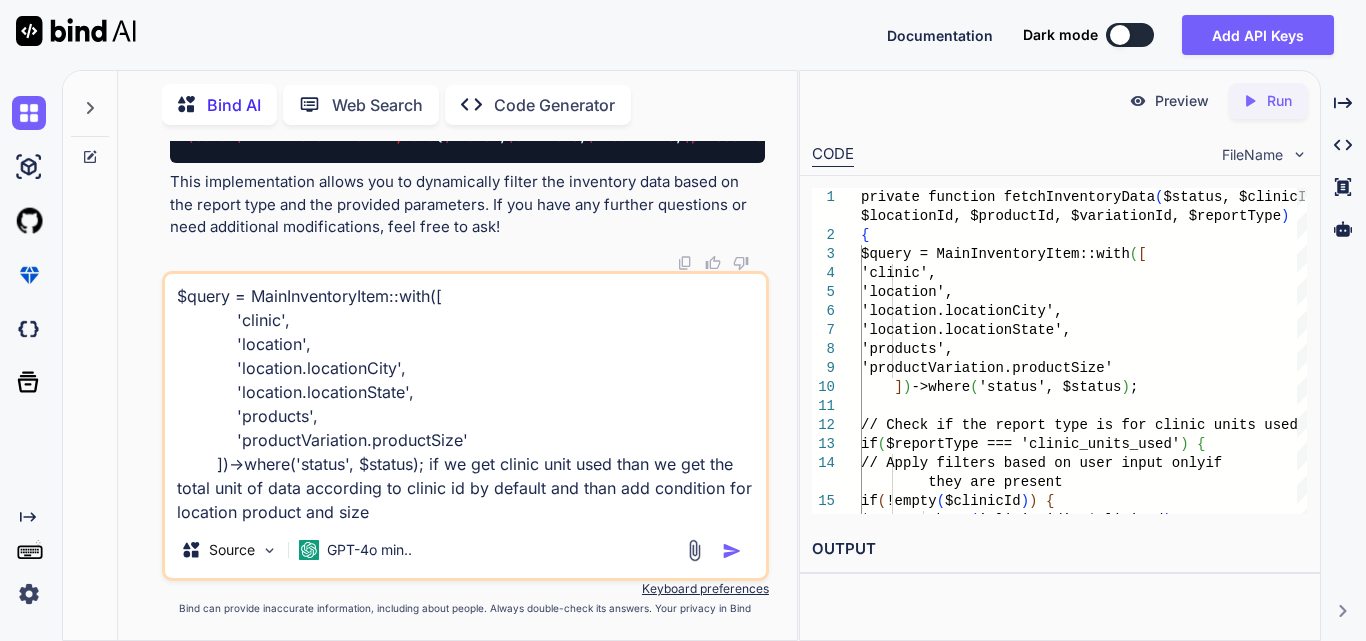 type on "$query = MainInventoryItem::with([
'clinic',
'location',
'location.locationCity',
'location.locationState',
'products',
'productVariation.productSize'
])->where('status', $status); if we get clinic unit used than we get the total unit of data according to clinic id by default and than add condition for location product and size" 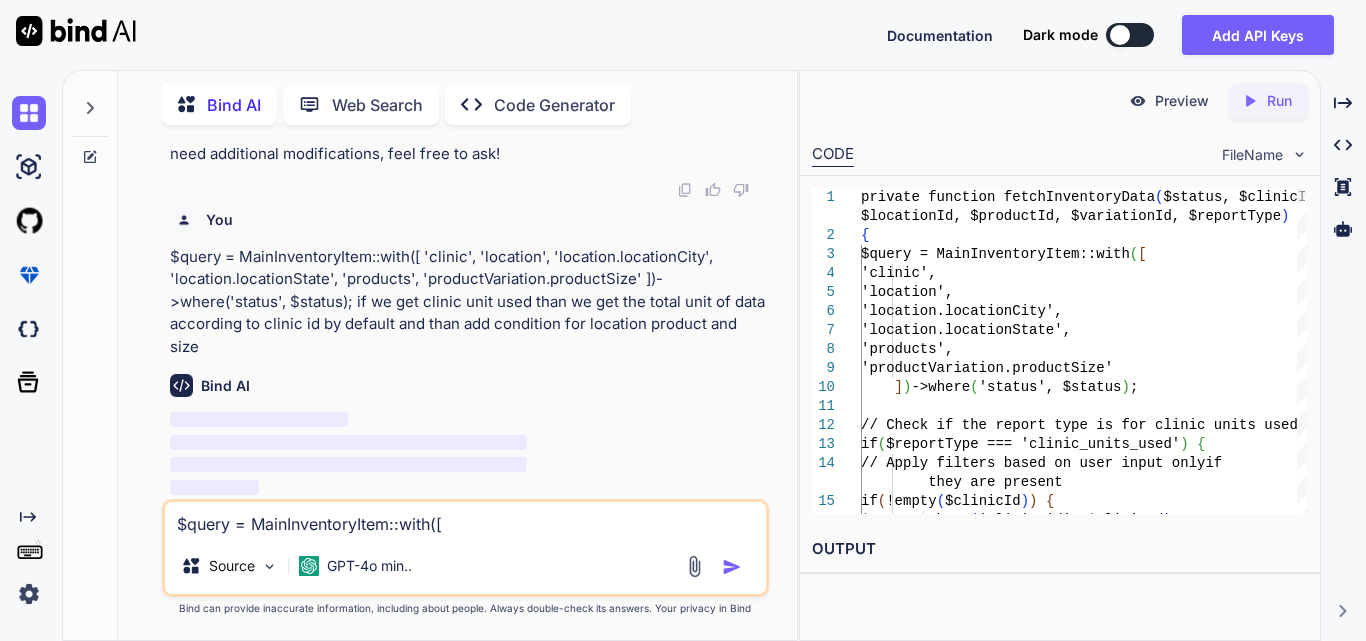 scroll, scrollTop: 0, scrollLeft: 0, axis: both 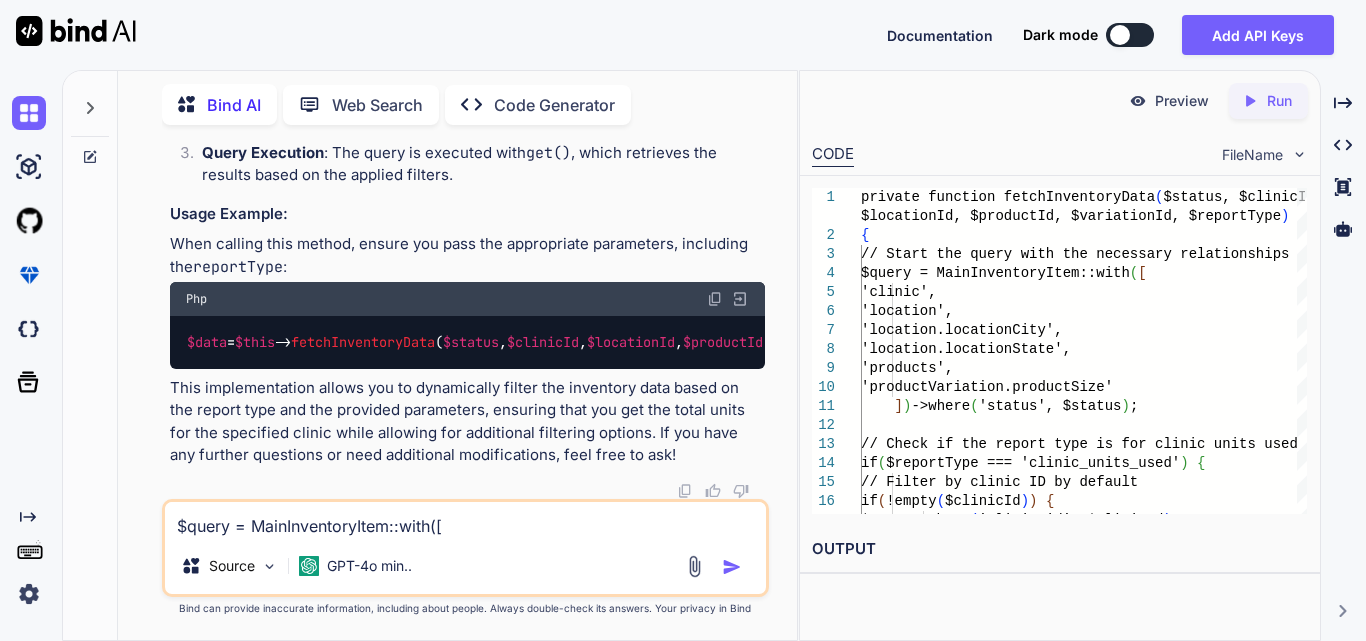 click on "private   function   fetchInventoryData ( $status ,  $clinicId ,  $locationId ,  $productId ,  $variationId ,  $reportType )
{
// Start the query with the necessary relationships
$query  =  MainInventoryItem :: with ([
'clinic' ,
'location' ,
'location.locationCity' ,
'location.locationState' ,
'products' ,
'productVariation.productSize'
])-> where ( 'status' ,  $status );
// Check if the report type is for clinic units used
if  ( $reportType  ===  'clinic_units_used' ) {
// Filter by clinic ID by default
if  (! empty ( $clinicId )) {
$query -> where ( 'clinic_id' ,  $clinicId );
}
// Add additional filters if provided
if  (! empty ( $locationId )) {
$query -> where ( 'clinic_location_id' ,  $locationId );
}
if  (! empty ( $productId )) {
$query -> where ( 'product_id' ,  $productId );
}
if  (! empty ( $query" at bounding box center [467, -280] 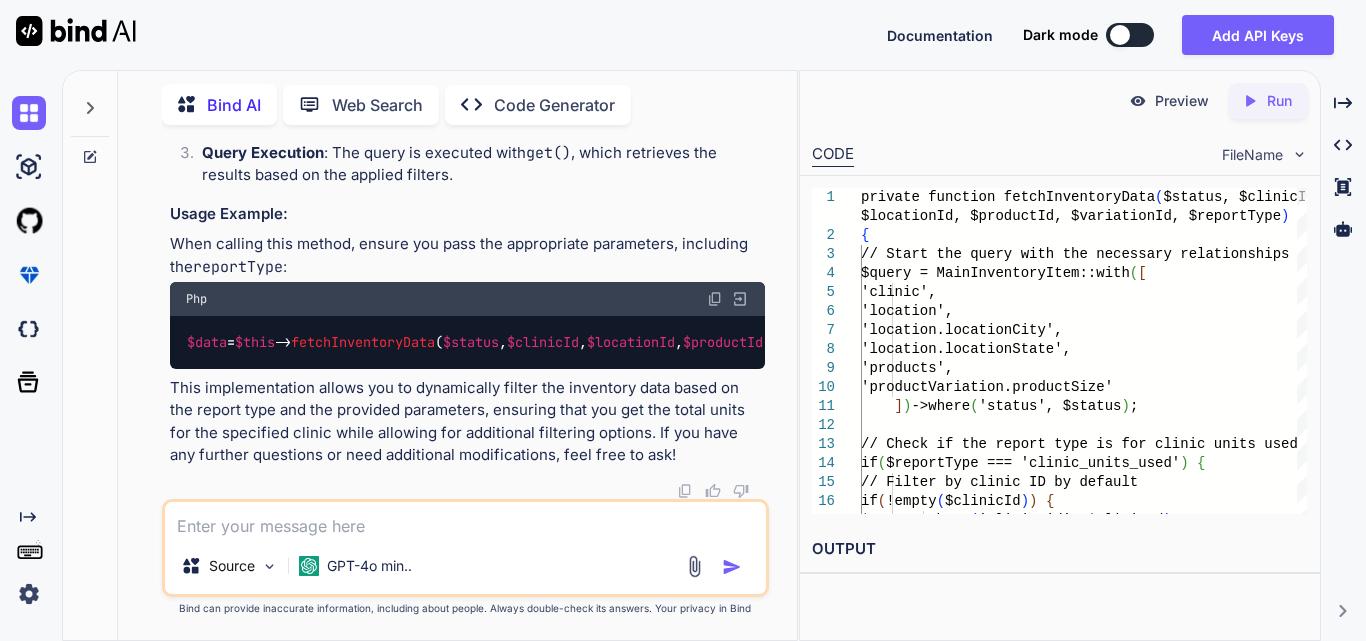 paste on "$clinicId = Auth::user()->staff->clinic_id;
$locationId = $data['location_id'] ?? null;
$productId = $data['product_id'] ?? null;
$variationId = $data['variation_id'] ?? null;
$query = MainInventoryItem::with([
'clinic',
'location',
'location.locationCity',
'location.locationState',
'products',
'productVariation.productSize'
])->where('status', 'used')->get();
dd($query);" 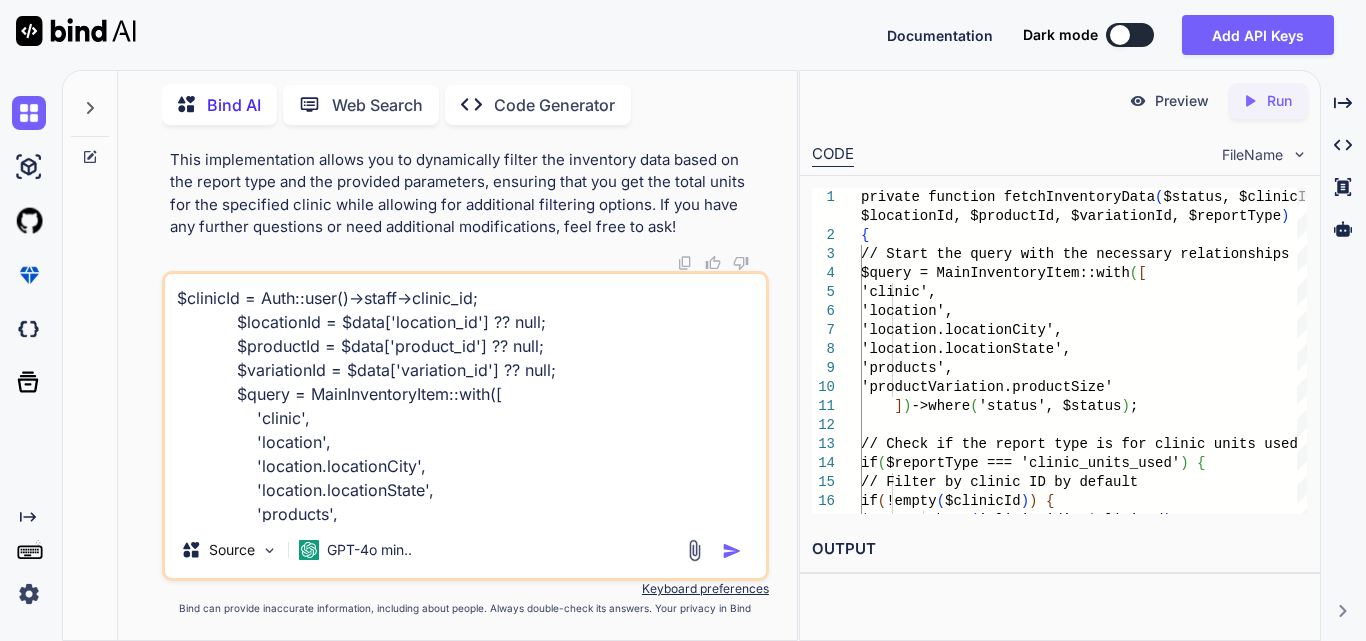 scroll, scrollTop: 74, scrollLeft: 0, axis: vertical 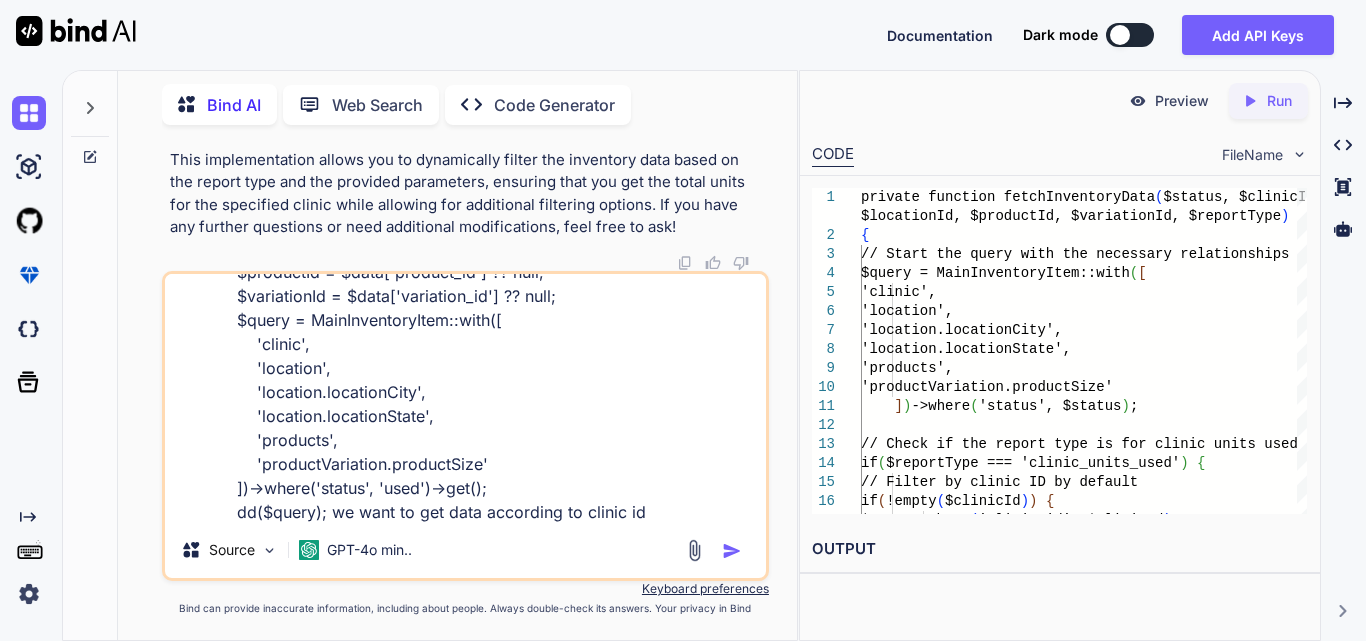 type on "$clinicId = Auth::user()->staff->clinic_id;
$locationId = $data['location_id'] ?? null;
$productId = $data['product_id'] ?? null;
$variationId = $data['variation_id'] ?? null;
$query = MainInventoryItem::with([
'clinic',
'location',
'location.locationCity',
'location.locationState',
'products',
'productVariation.productSize'
])->where('status', 'used')->get();
dd($query); we want to get data according to clinic id" 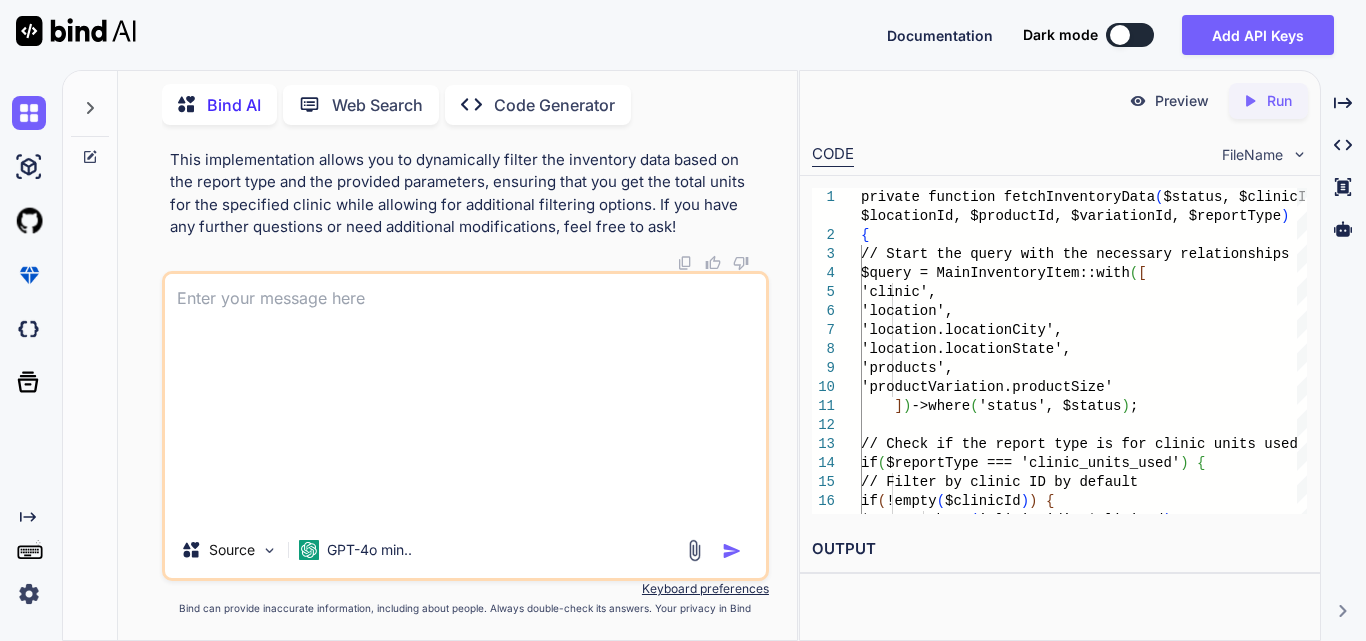 scroll, scrollTop: 0, scrollLeft: 0, axis: both 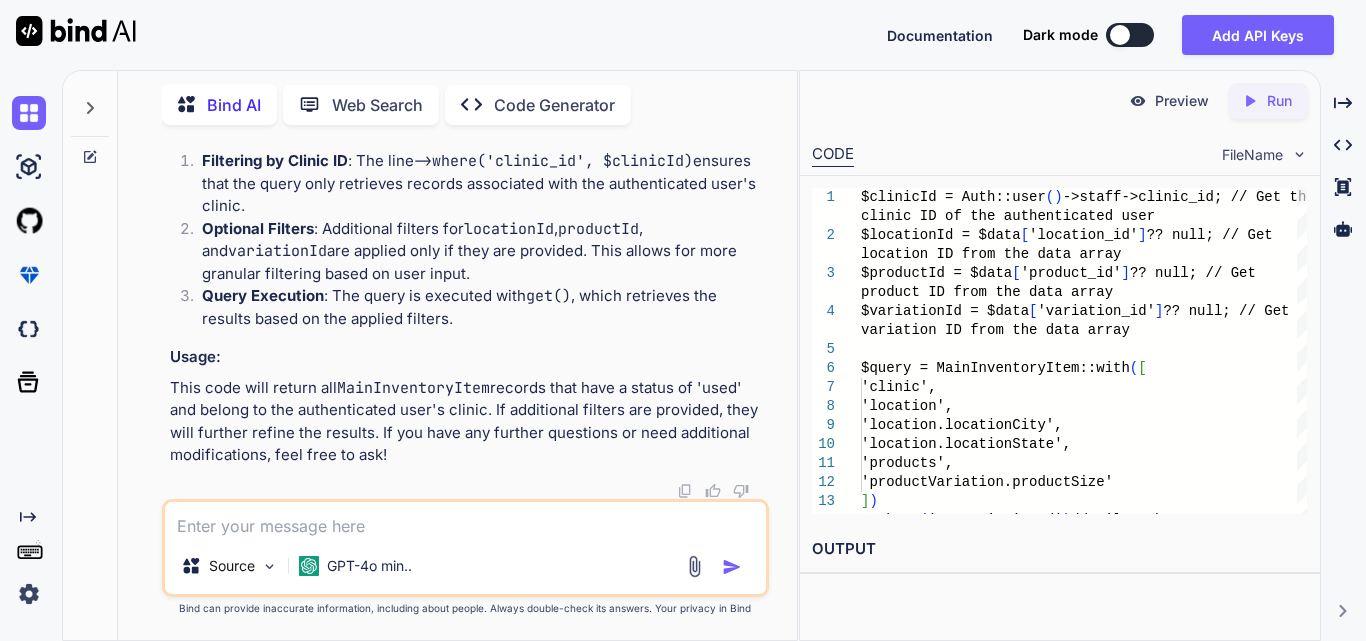 drag, startPoint x: 303, startPoint y: 352, endPoint x: 279, endPoint y: 237, distance: 117.47766 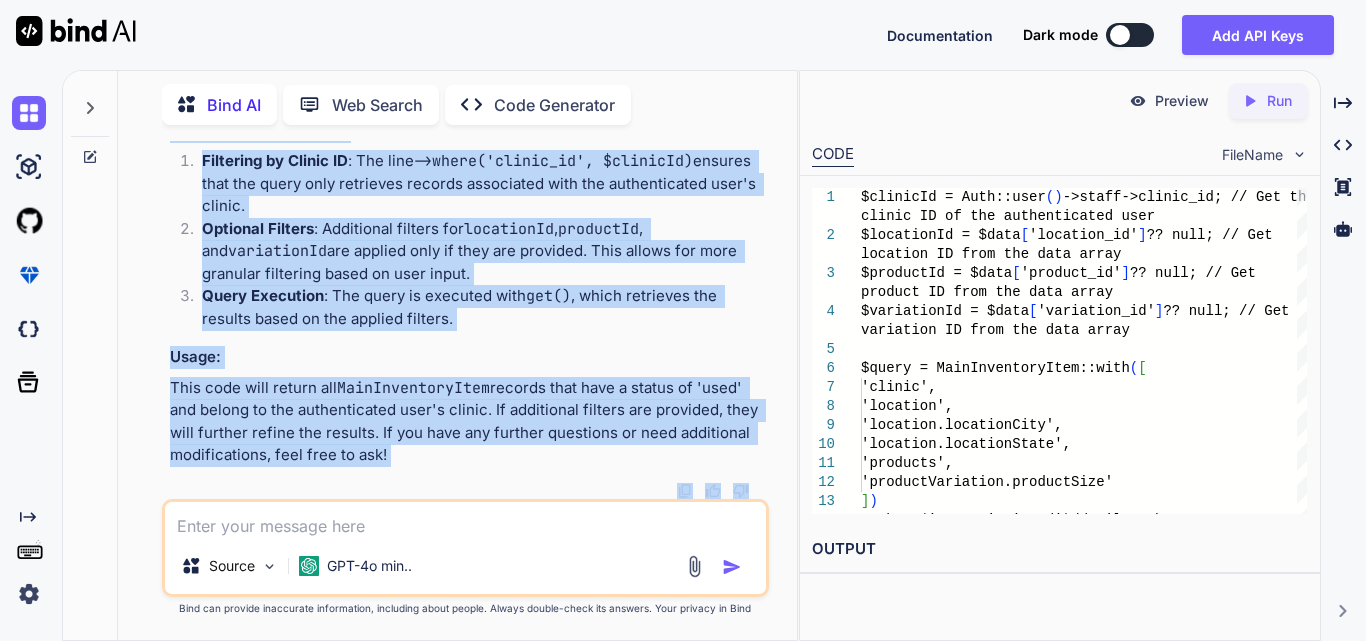 scroll, scrollTop: 133820, scrollLeft: 0, axis: vertical 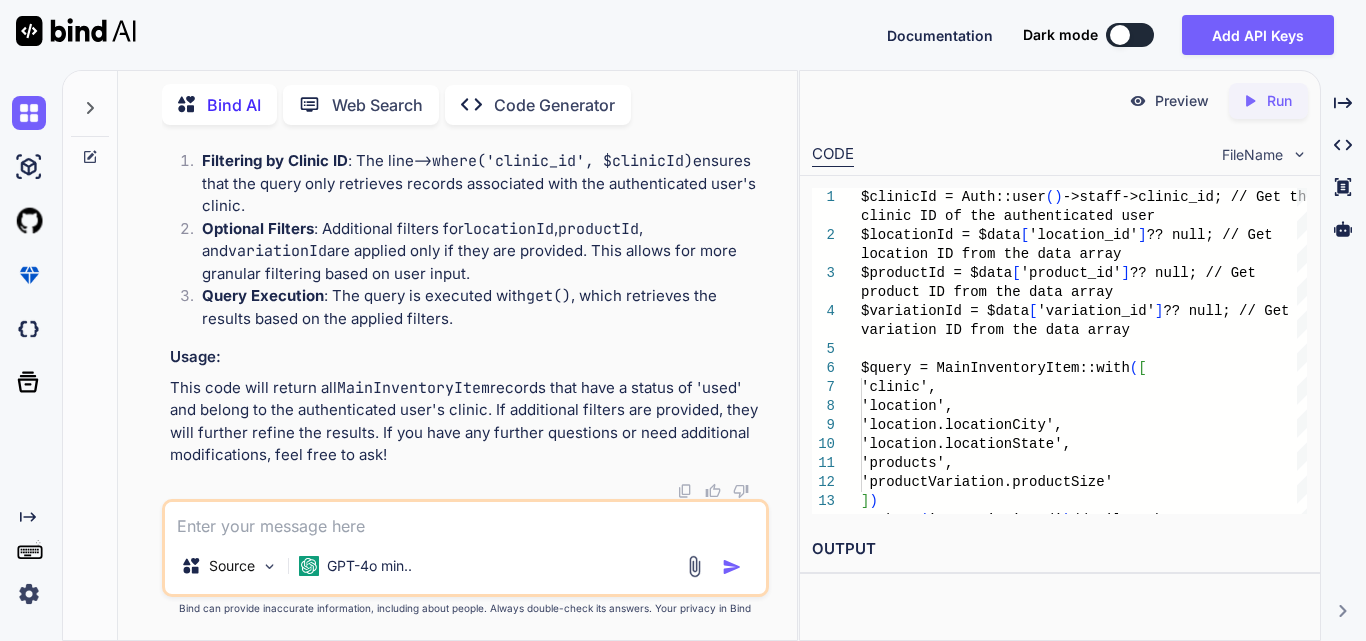 drag, startPoint x: 189, startPoint y: 188, endPoint x: 385, endPoint y: 376, distance: 271.58792 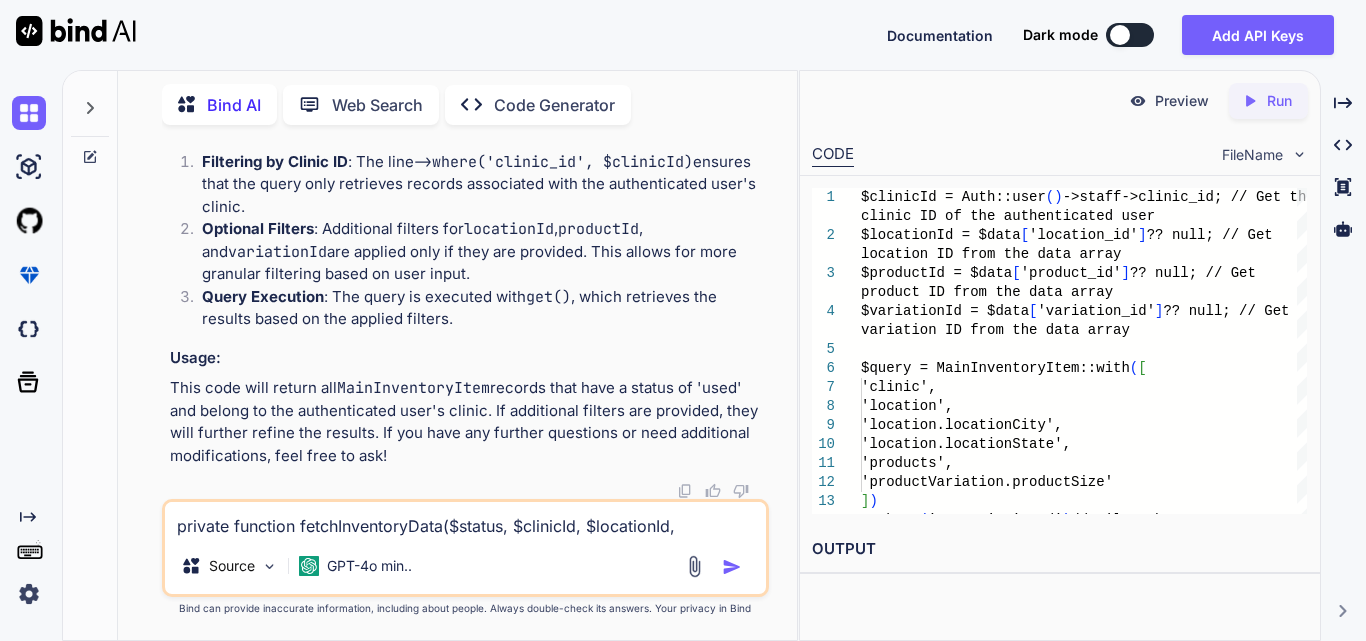 scroll, scrollTop: 458, scrollLeft: 0, axis: vertical 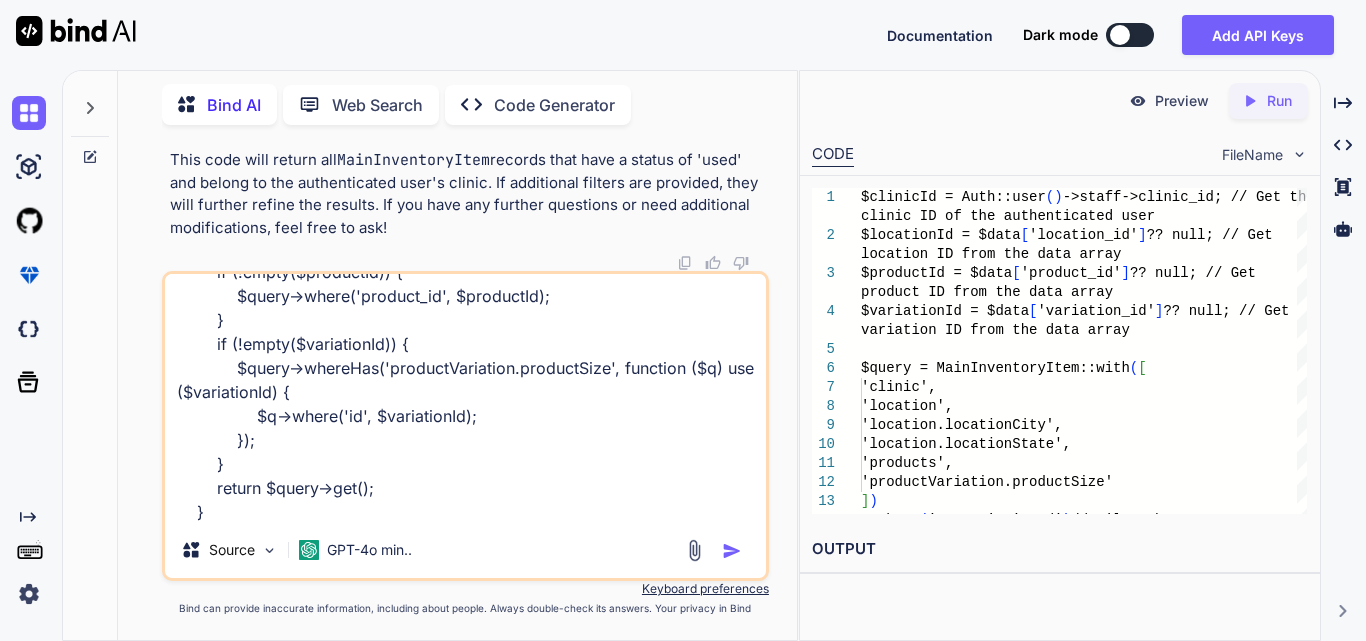 click on "private function fetchInventoryData($status, $clinicId, $locationId, $productId, $variationId)
{
$query = MainInventoryItem::with([
'clinic',
'location',
'location.locationCity',
'location.locationState',
'products',
'productVariation.productSize'
])->where('status', $status);
// Apply filters based on user input only if they are present
if (!empty($clinicId)) {
$query->where('clinic_id', $clinicId);
}
if (!empty($locationId)) {
$query->where('clinic_location_id', $locationId);
}
if (!empty($productId)) {
$query->where('product_id', $productId);
}
if (!empty($variationId)) {
$query->whereHas('productVariation.productSize', function ($q) use ($variationId) {
$q->where('id', $variationId);
});
}
return $query->get();
}" at bounding box center [465, 398] 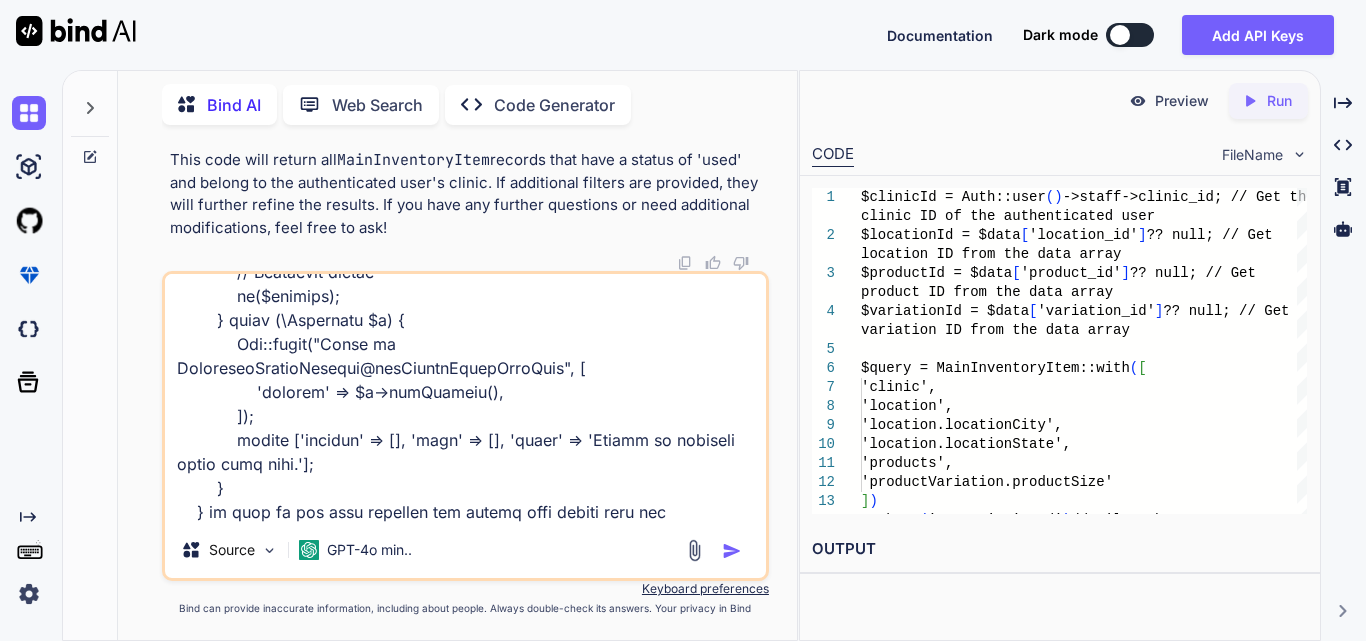 scroll, scrollTop: 1562, scrollLeft: 0, axis: vertical 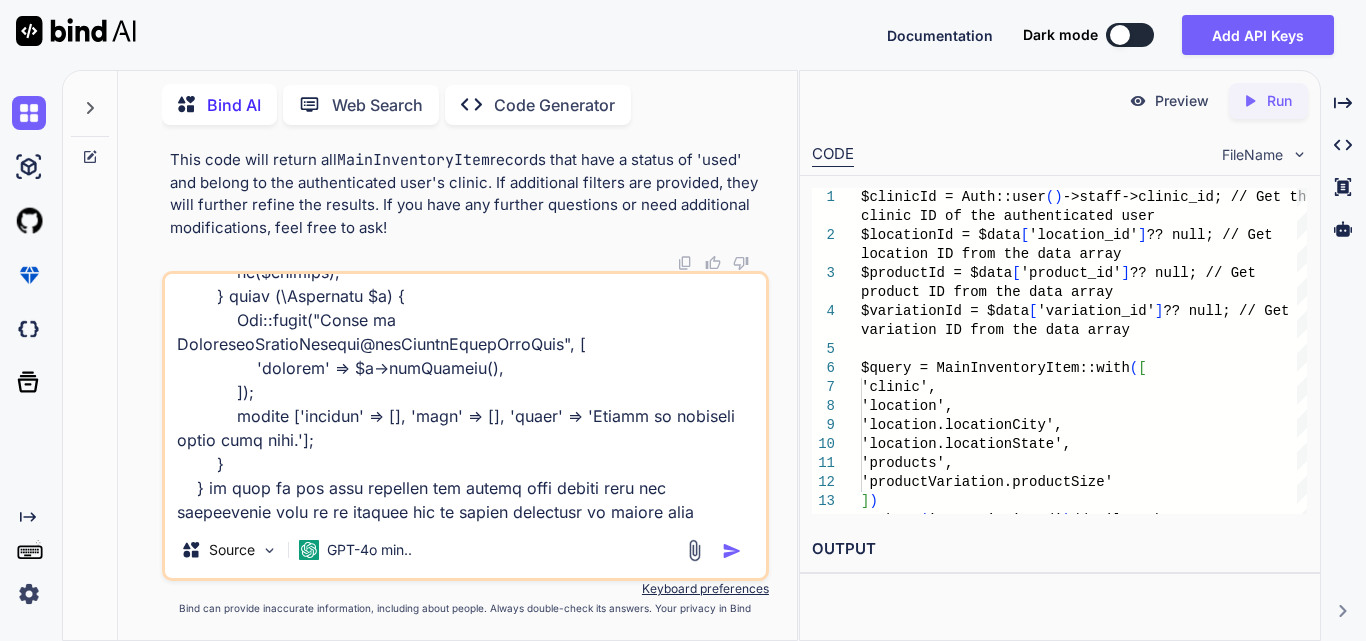 type on "private function fetchInventoryData($status, $clinicId, $locationId, $productId, $variationId)
{
$query = MainInventoryItem::with([
'clinic',
'location',
'location.locationCity',
'location.locationState',
'products',
'productVariation.productSize'
])->where('status', $status);
// Apply filters based on user input only if they are present
if (!empty($clinicId)) {
$query->where('clinic_id', $clinicId);
}
if (!empty($locationId)) {
$query->where('clinic_location_id', $locationId);
}
if (!empty($productId)) {
$query->where('product_id', $productId);
}
if (!empty($variationId)) {
$query->whereHas('productVariation.productSize', function ($q) use ($variationId) {
$q->where('id', $variationId);
});
}
return $query->get();
}public function getClinicUnitsUsedData($da..." 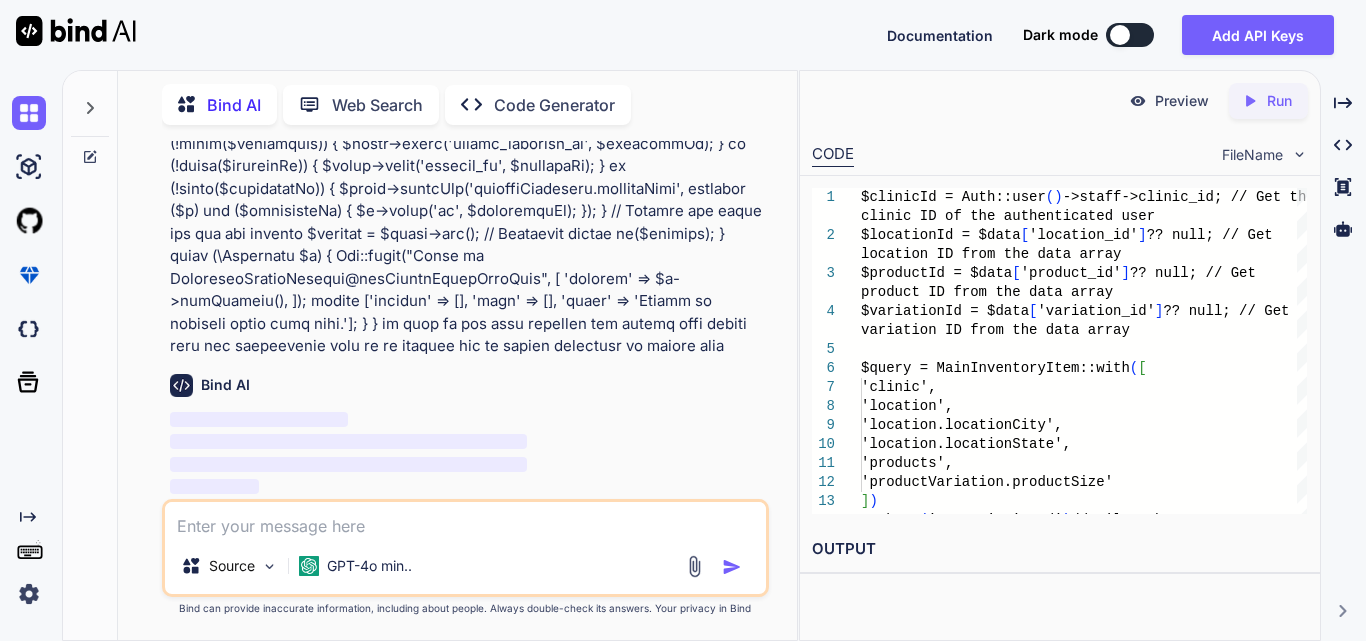 scroll, scrollTop: 0, scrollLeft: 0, axis: both 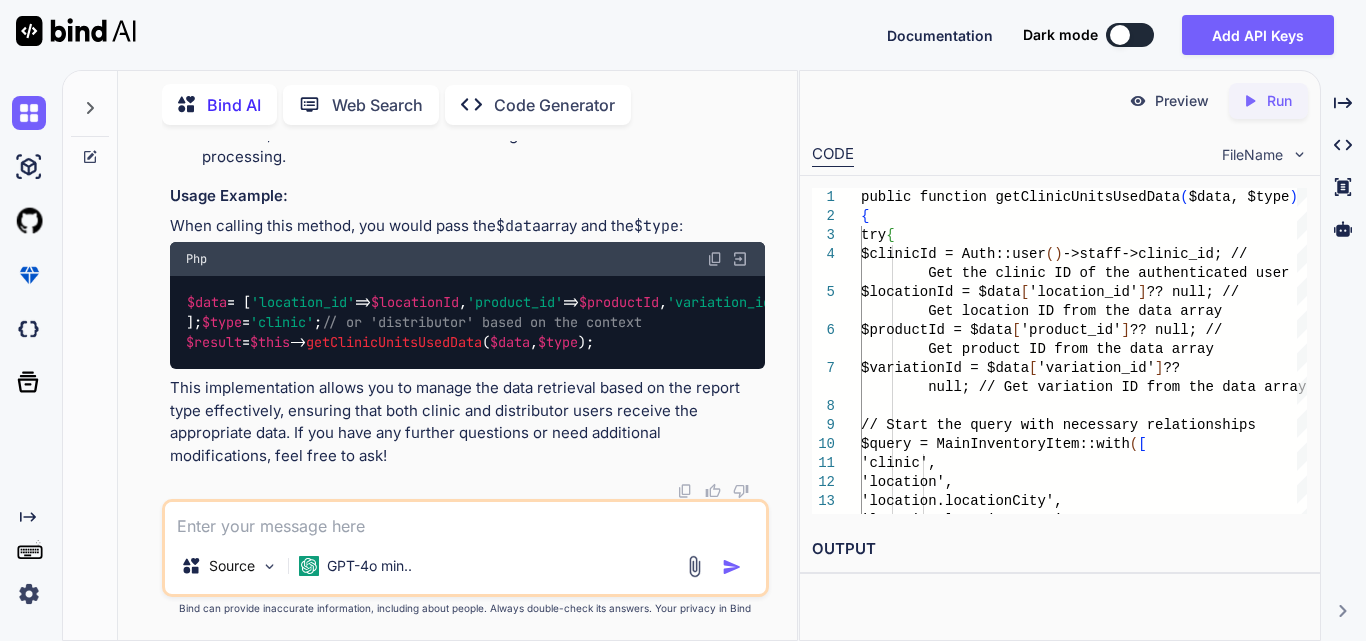click at bounding box center [465, 520] 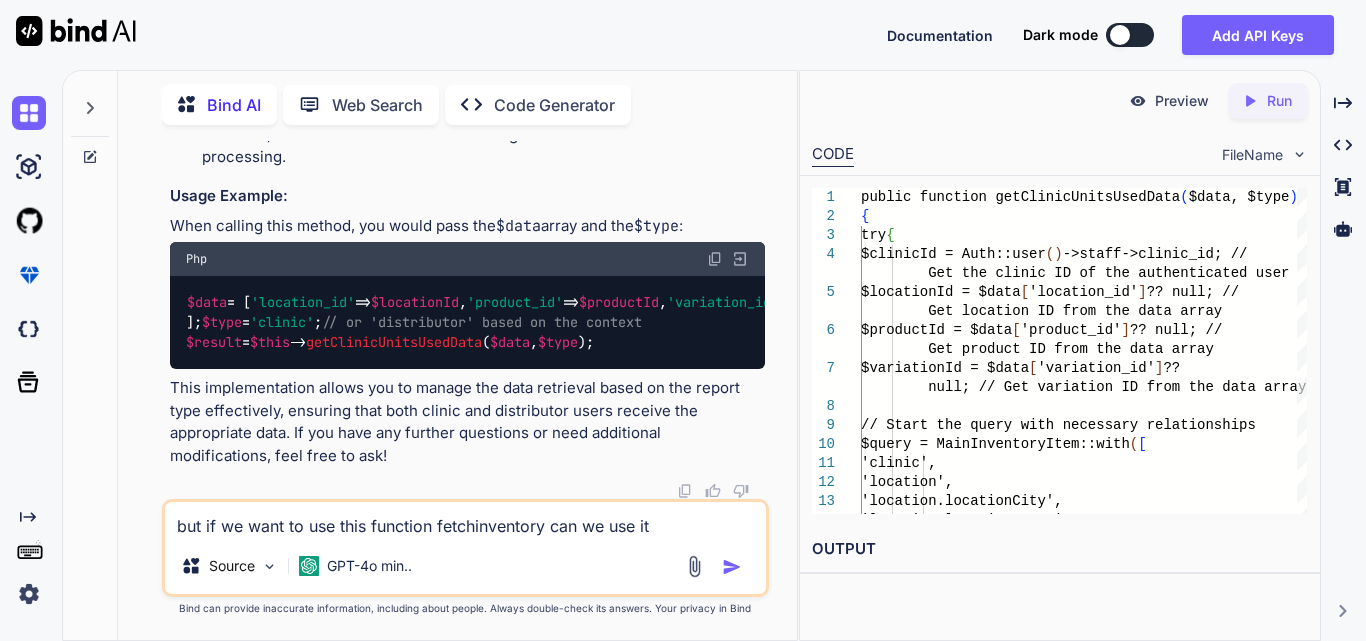 type on "but if we want to use this function fetchinventory can we use it" 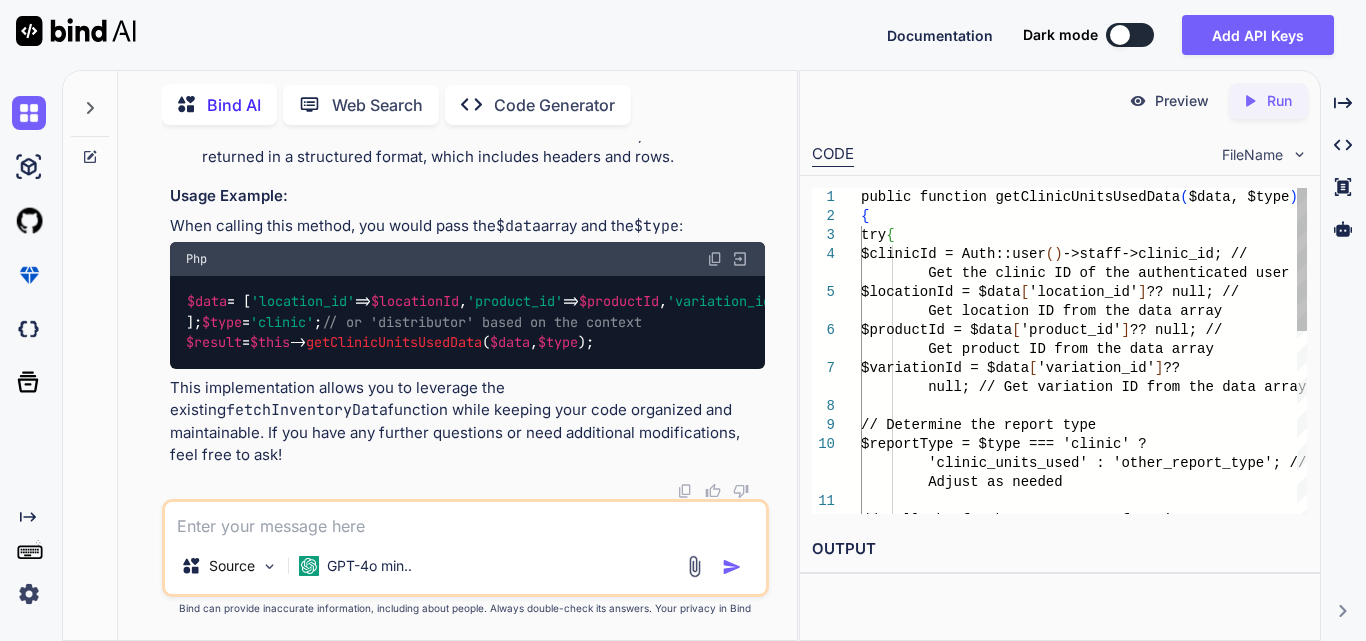 scroll, scrollTop: 137861, scrollLeft: 0, axis: vertical 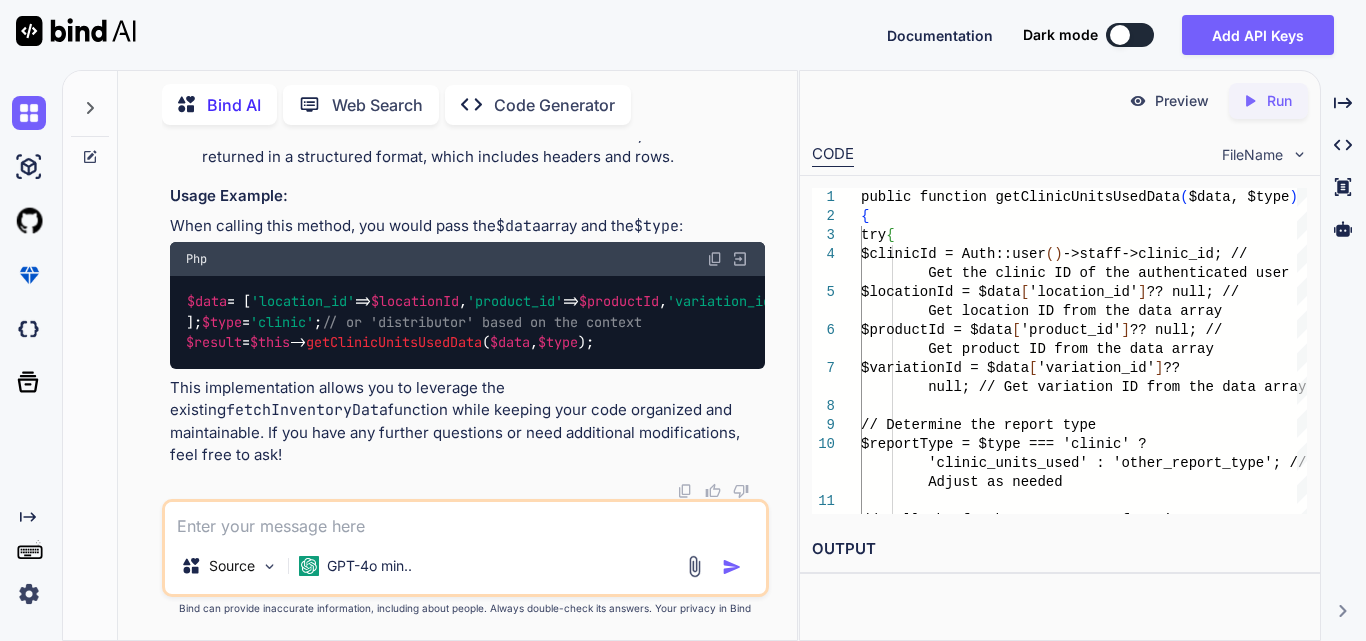 type 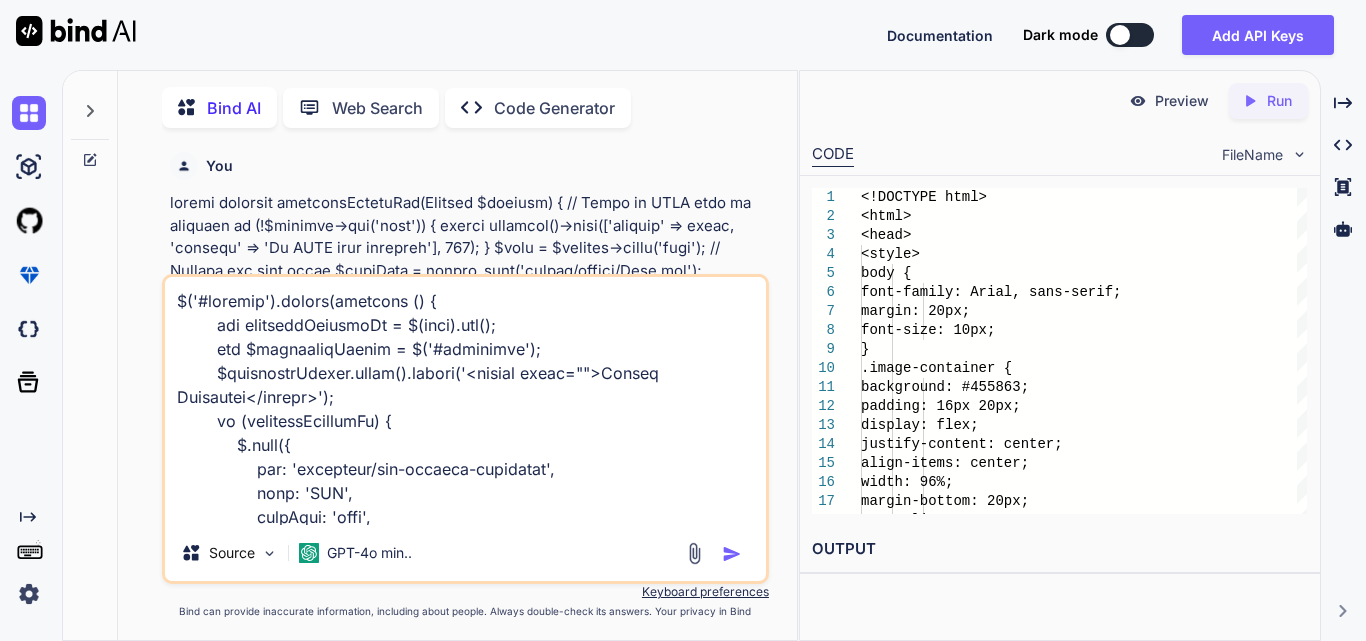 scroll, scrollTop: 0, scrollLeft: 0, axis: both 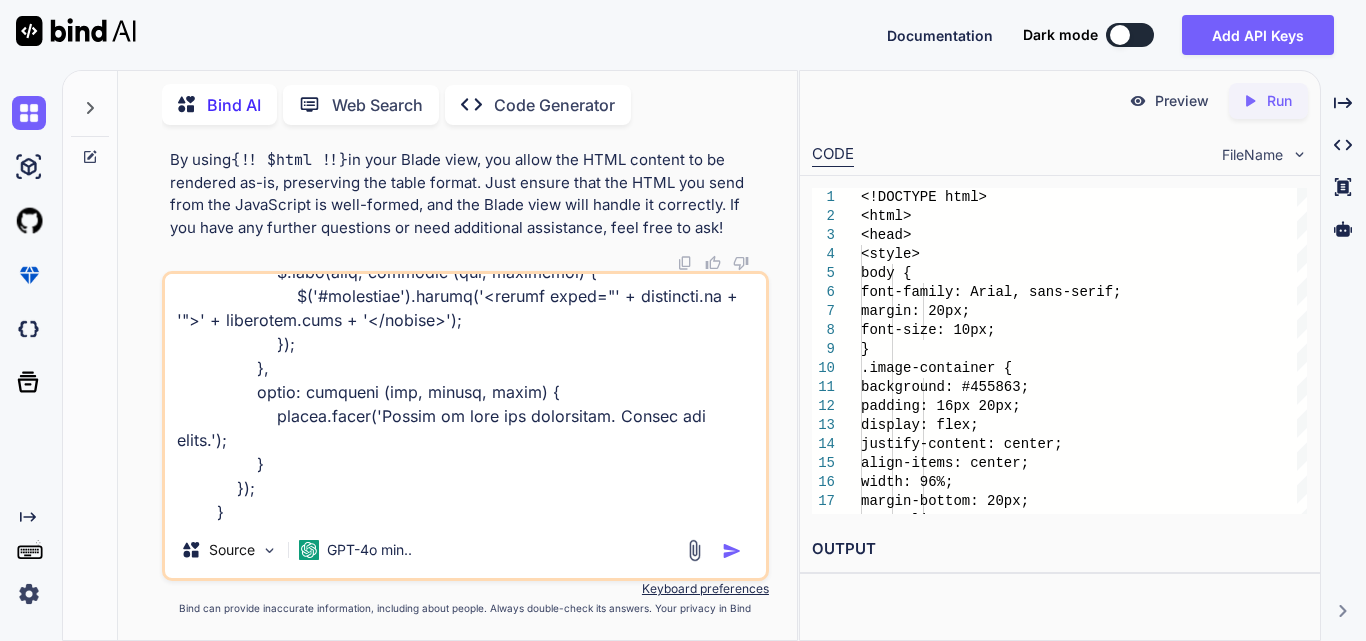 click at bounding box center (465, 398) 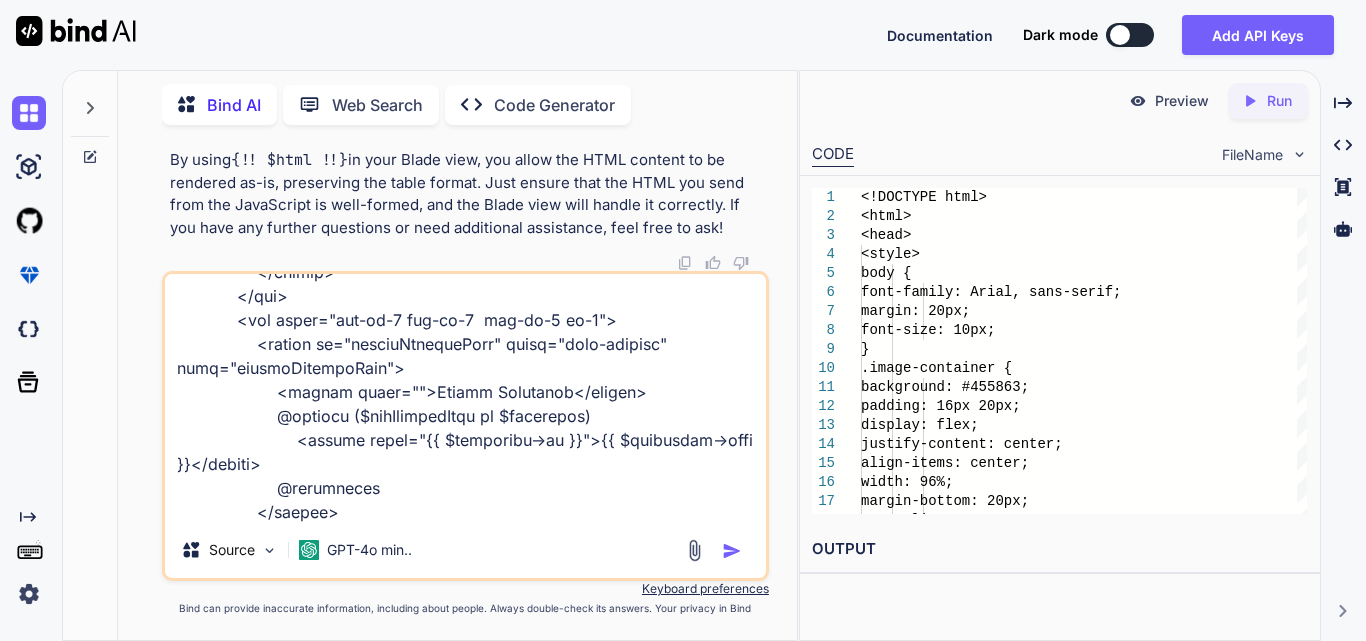 type on "$#('#product').change(function () {
var selectedProductId = $(this).val();
var $variationSelect = $#('#variation');
$variationSelect.empty().append('<option value="">Select Variation</option>');
if (selectedProductId) {
$.ajax({
url: 'reporting/get-product-variation',
type: 'GET',
dataType: 'json',
data: { product_id: selectedProductId },
success: function (data) {
$#('#variation').empty();
$#('#variation').append('<option value="">Select Variation</option>');
// Loop through the variations and append sizes
$.each(data, function (key, variation) {
// Accessing the nested product_size object
$#('#variation').append('<option value="' + variation.size_id + '">' + variation.product_size.size + '</option>');
});
}
});..." 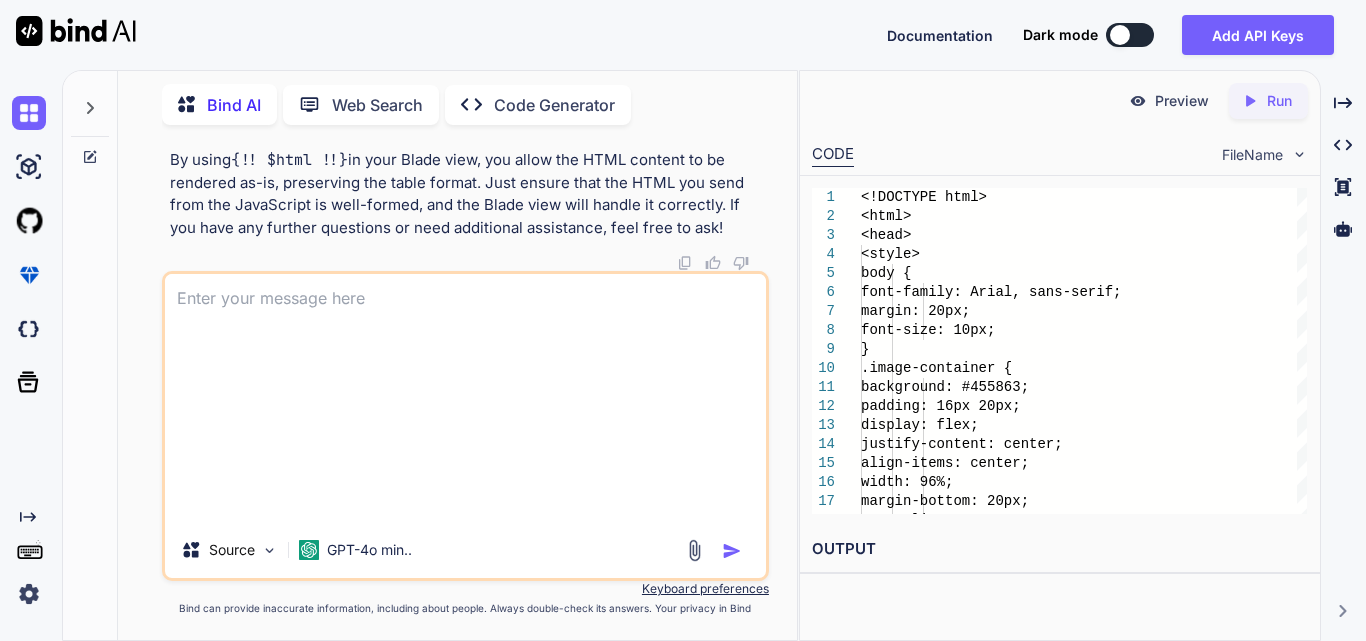 scroll, scrollTop: 0, scrollLeft: 0, axis: both 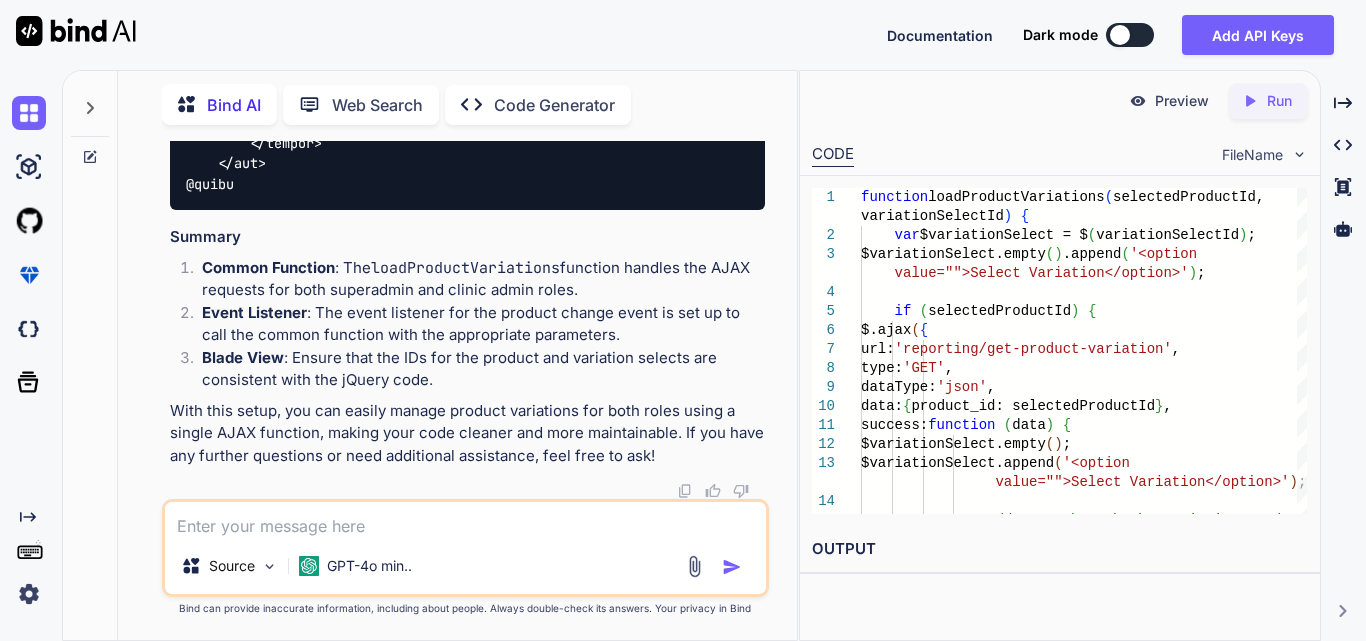 click on "selectedProductId, variationSelectId" at bounding box center [579, -2078] 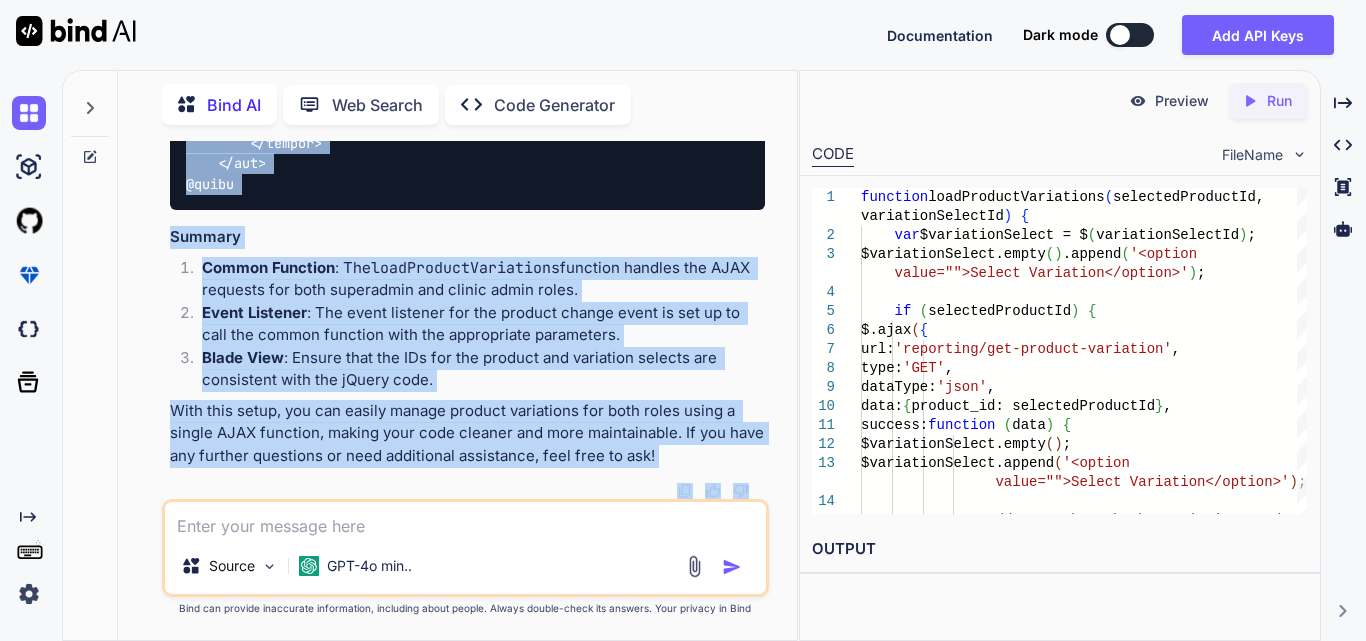 scroll, scrollTop: 90166, scrollLeft: 0, axis: vertical 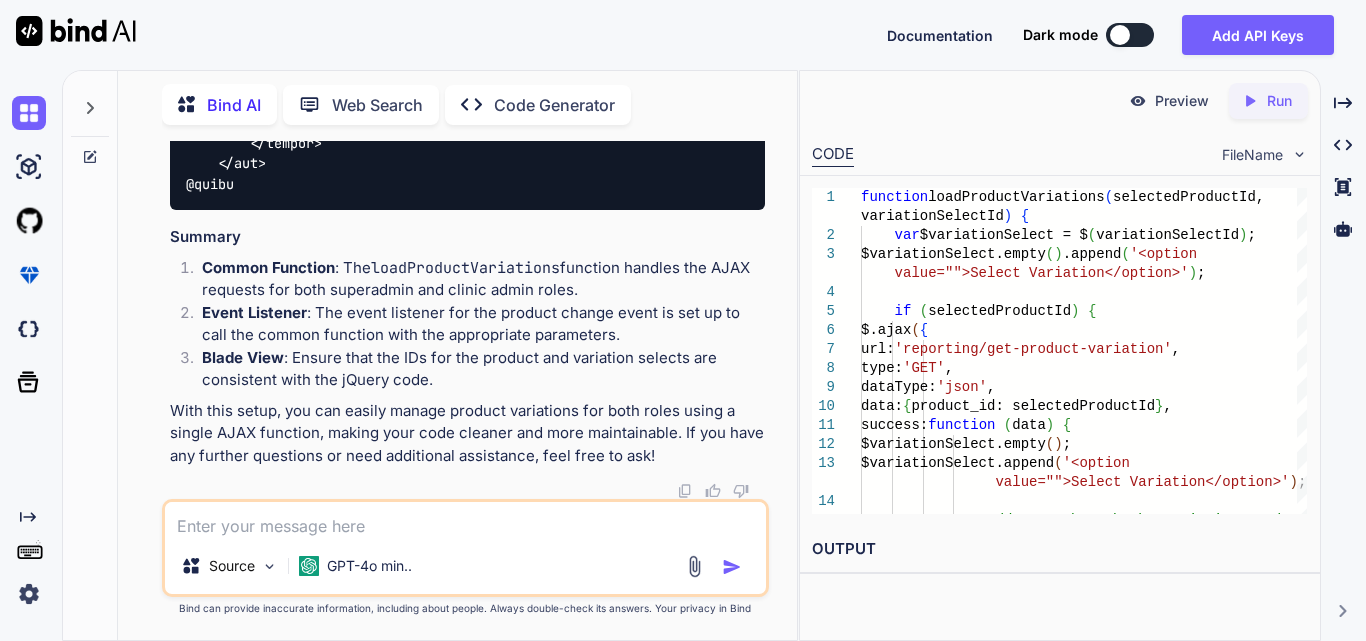 drag, startPoint x: 213, startPoint y: 178, endPoint x: 343, endPoint y: 429, distance: 282.66766 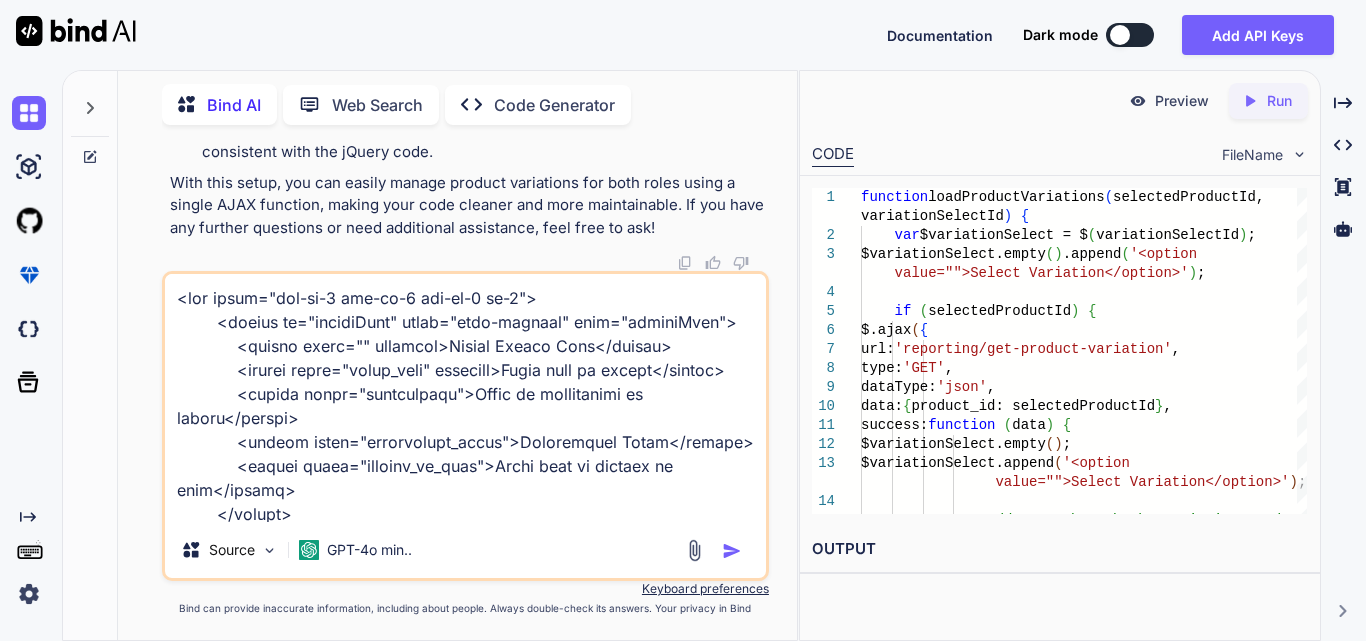 scroll, scrollTop: 890, scrollLeft: 0, axis: vertical 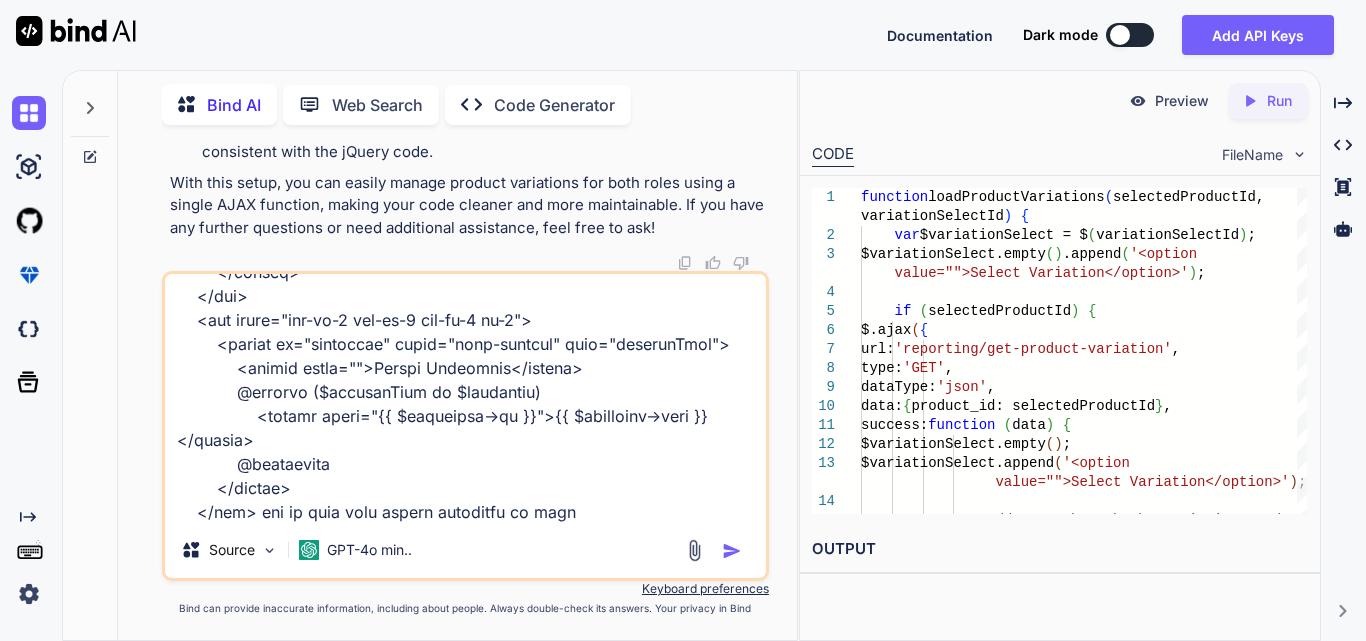 type on "<div class="col-md-6 col-lg-4 col-xl-3 mb-2">
<select id="reportType" class="form-control" name="reportType">
<option value="" disabled>Select Report Type</option>
<option value="units_used" selected>Units used by clinic</option>
<option value="consignment">Units on consignment at clinic</option>
<option value="utilization_ratio">Utilization Ratio</option>
<option value="patient_by_week">Units used by patient by week</option>
</select>
</div>
<div class="col-md-6 col-lg-4 col-xl-3 mb-2">
<select id="clinic" class="form-control" name="clinic">
<option value="">Select Clinic</option>
@foreach ($clinics as $clinic)
<option value="{{ $clinic->id }}">{{ $clinic->name }}</option>
@endforeach
</select>
</div>
<div class="col-md-6 col-lg-4 col-xl-3 mb-2">
<select id="location" class="form-control" name="location">
<option value="">Selec" 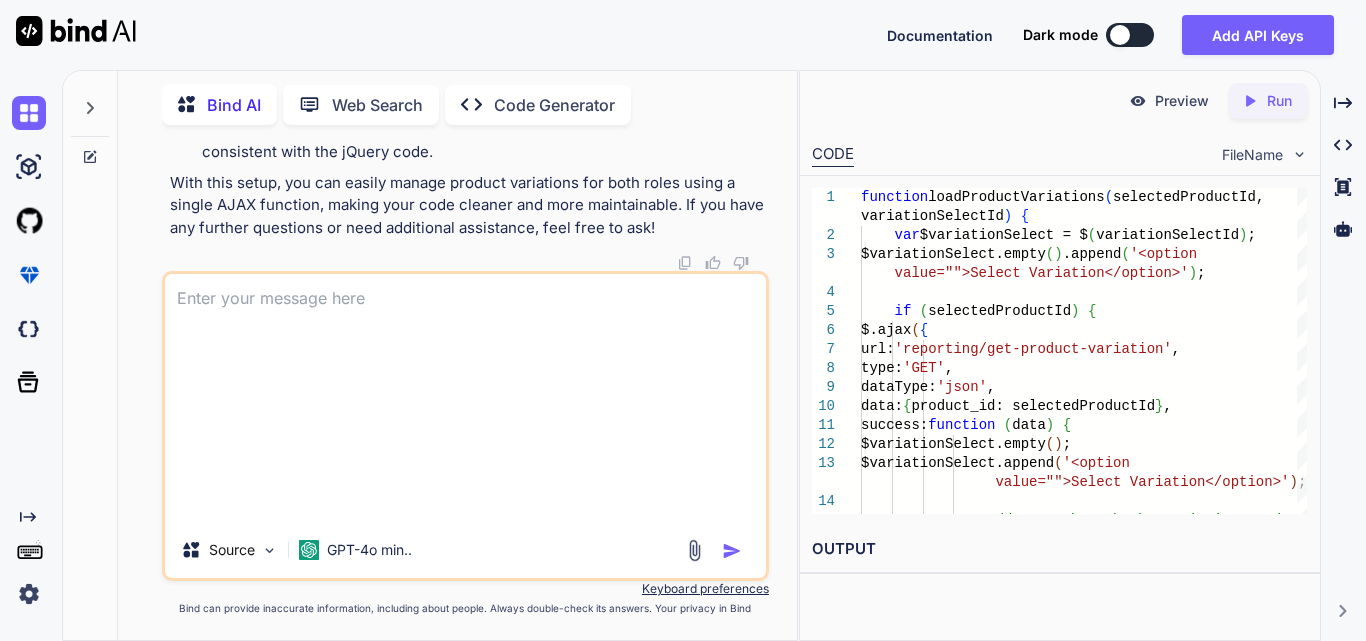 scroll, scrollTop: 0, scrollLeft: 0, axis: both 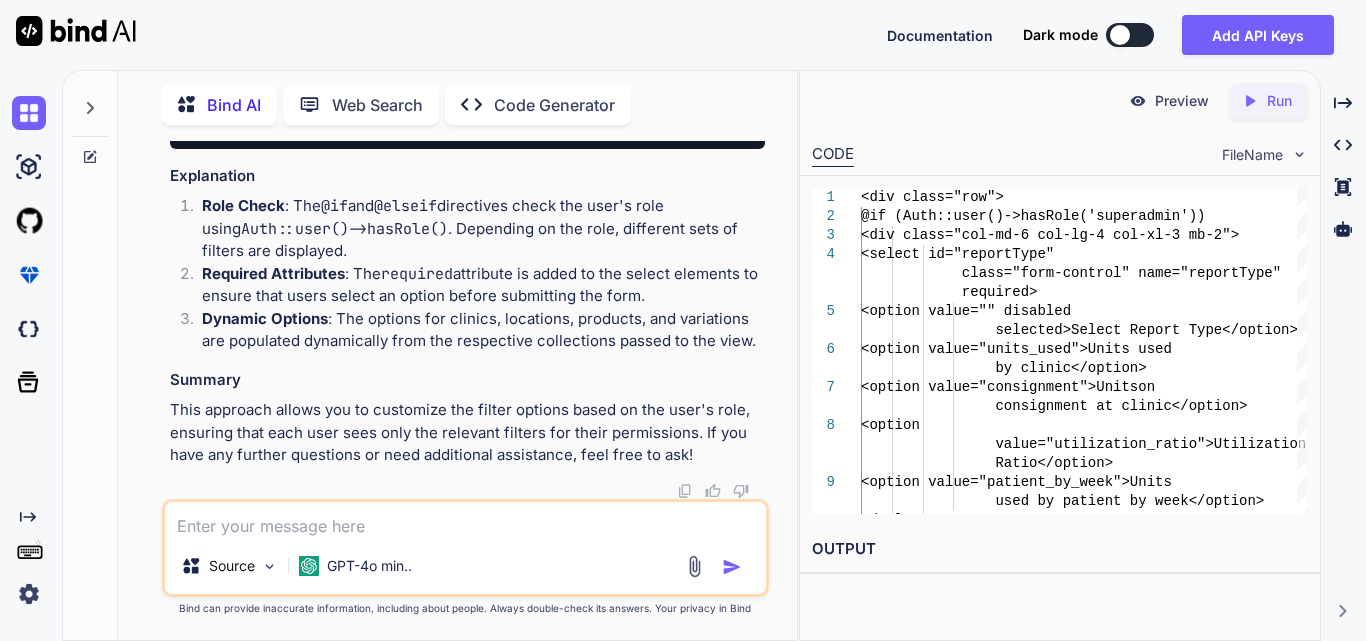 drag, startPoint x: 229, startPoint y: 228, endPoint x: 402, endPoint y: 364, distance: 220.05681 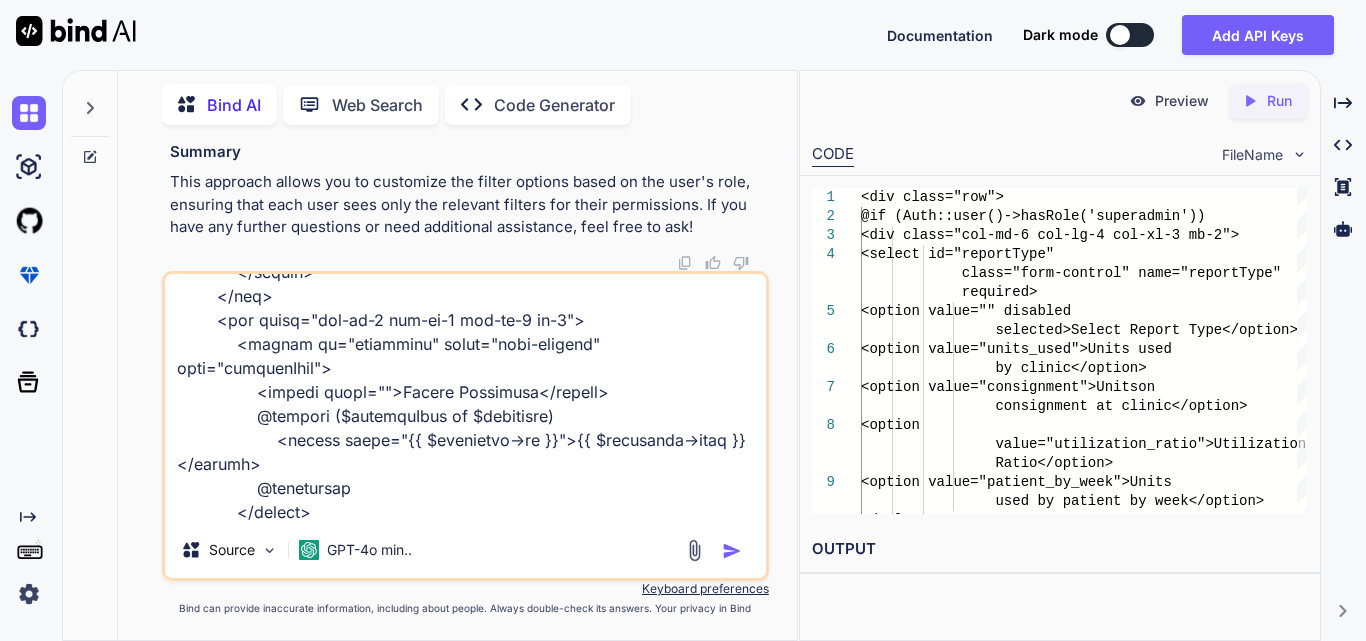 scroll, scrollTop: 506, scrollLeft: 0, axis: vertical 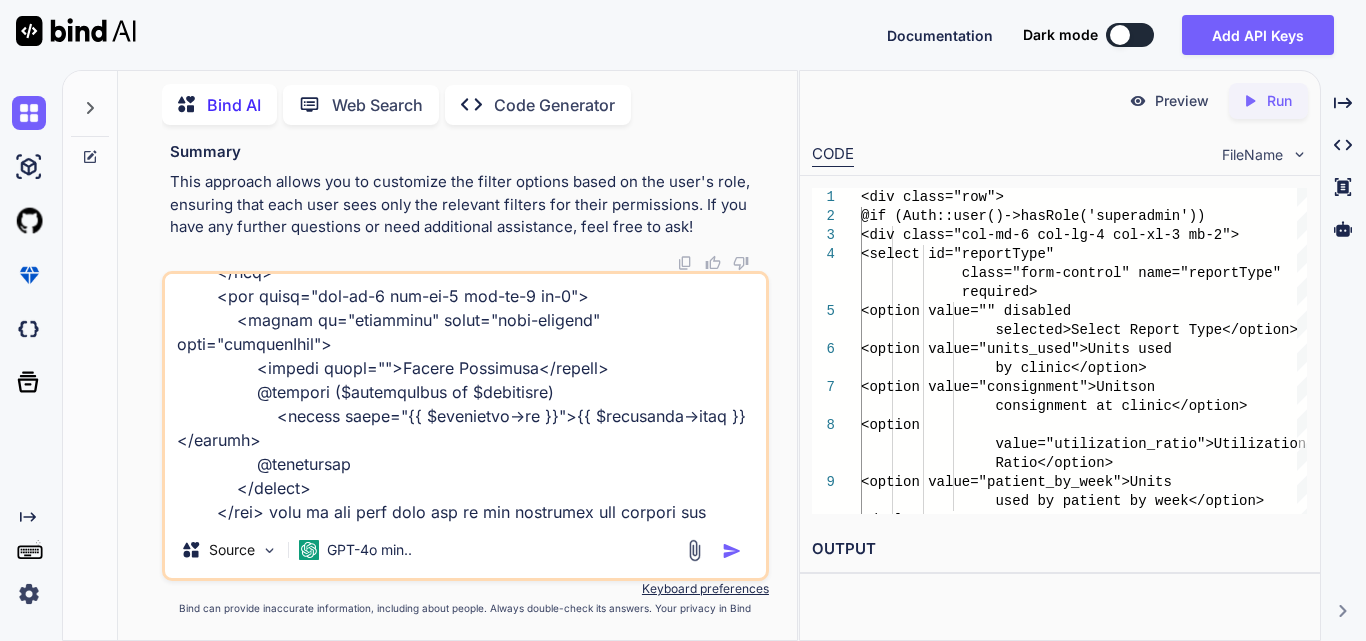 type on "<div class="col-md-6 col-lg-4 col-xl-3 mb-2">
<select id="location" class="form-control" name="location" required>
<option value="">Select Location</option>
@foreach ($getAllLocations as $locations)
<option value="{{ $locations['id'] }}">
{{ $locations['address'] }}
</option>
@endforeach
</select>
</div>
<div class="col-md-6 col-lg-4 col-xl-3 mb-2">
<select id="product" class="form-control" name="product" required>
<option value="">Select Product</option>
@foreach ($products as $product)
<option value="{{ $product->id }}">{{ $product->name }}</option>
@endforeach
</select>
</div>
<div class="col-md-6 col-lg-4 col-xl-3 mb-2">
<select id="variation" class="form-control" name="productSize">
<option value="">Select Variation..." 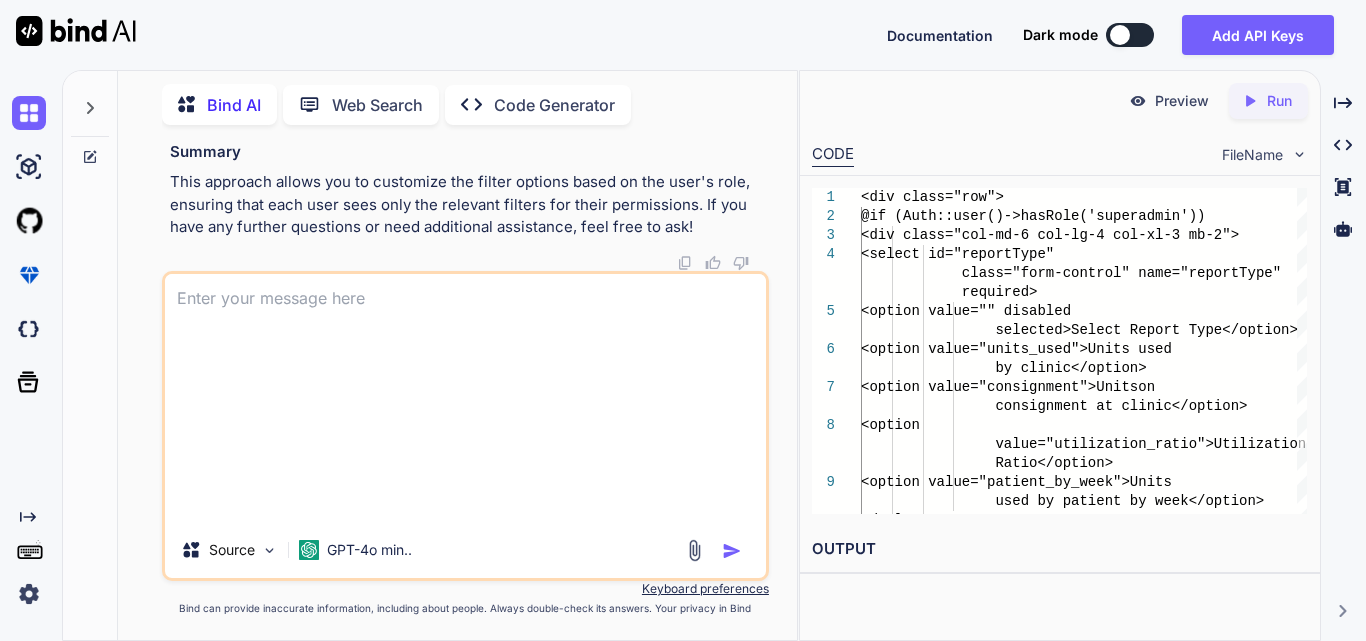scroll, scrollTop: 0, scrollLeft: 0, axis: both 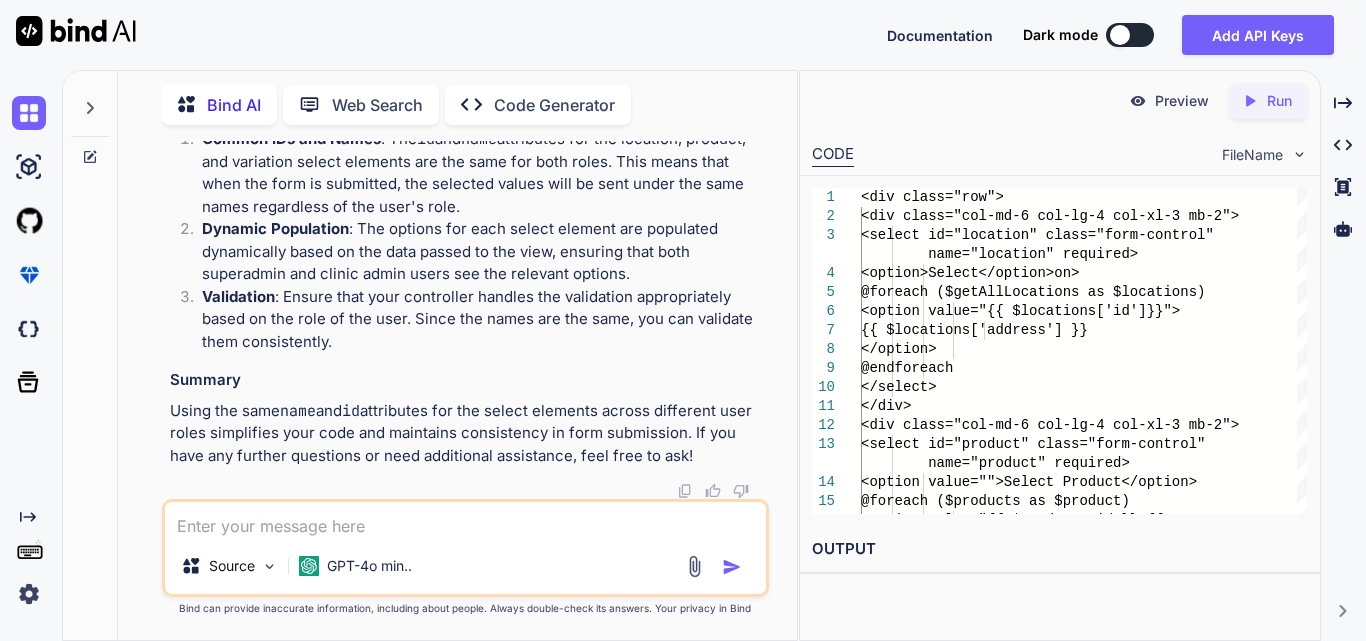 click at bounding box center (465, 520) 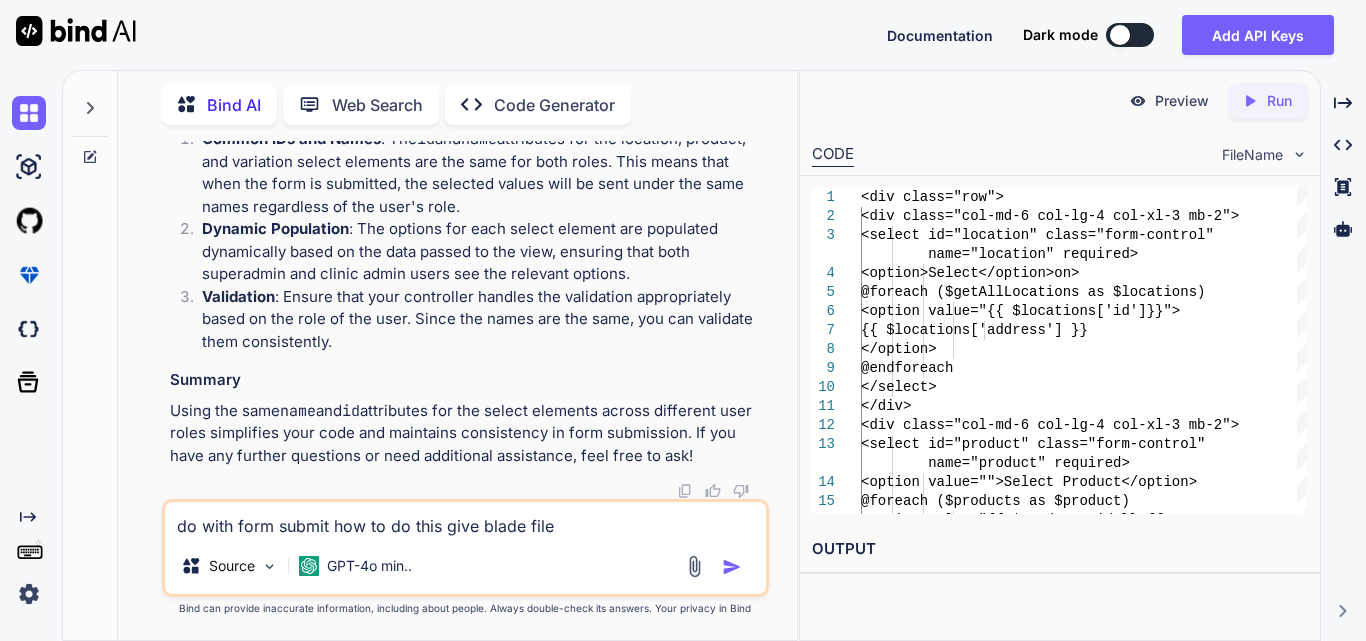 type on "do with form submit how to do this give blade file" 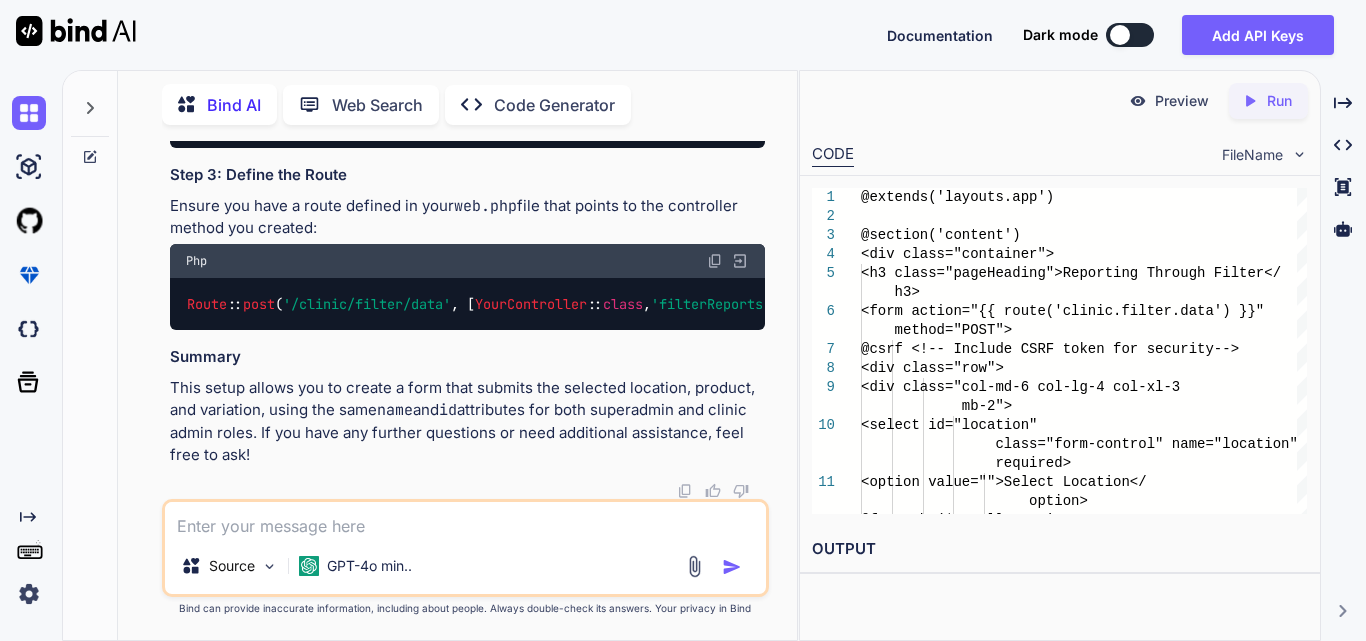 scroll, scrollTop: 96056, scrollLeft: 0, axis: vertical 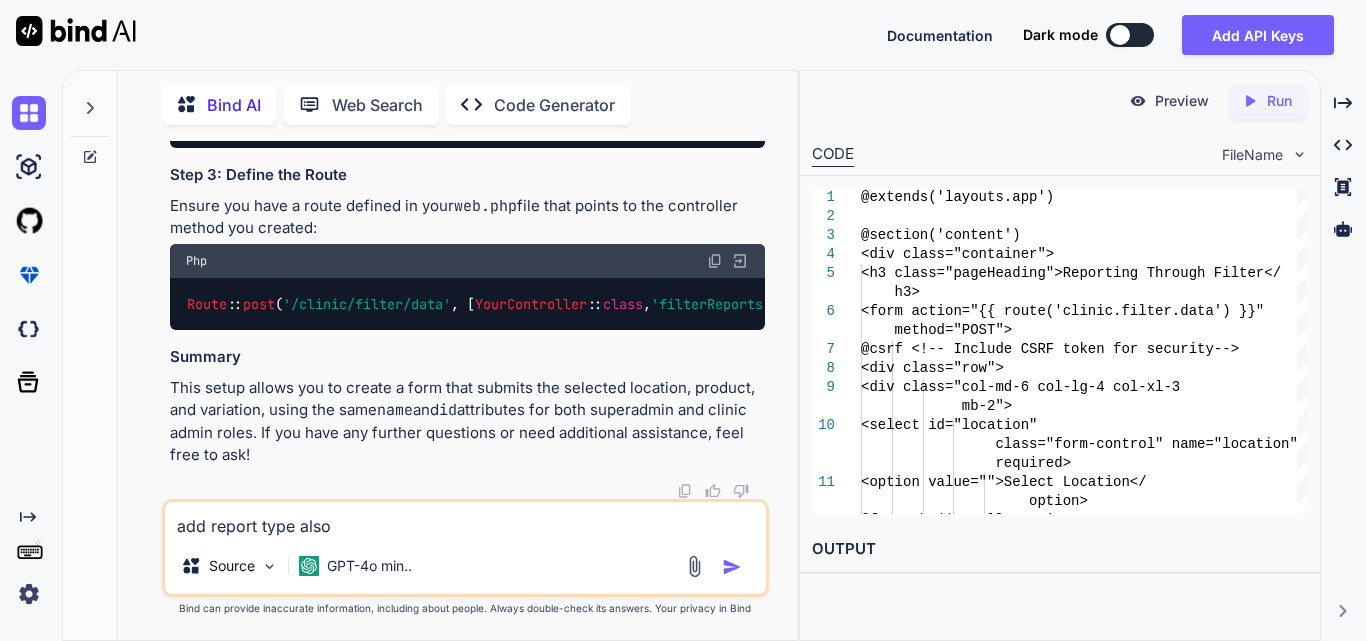 type on "add report type also" 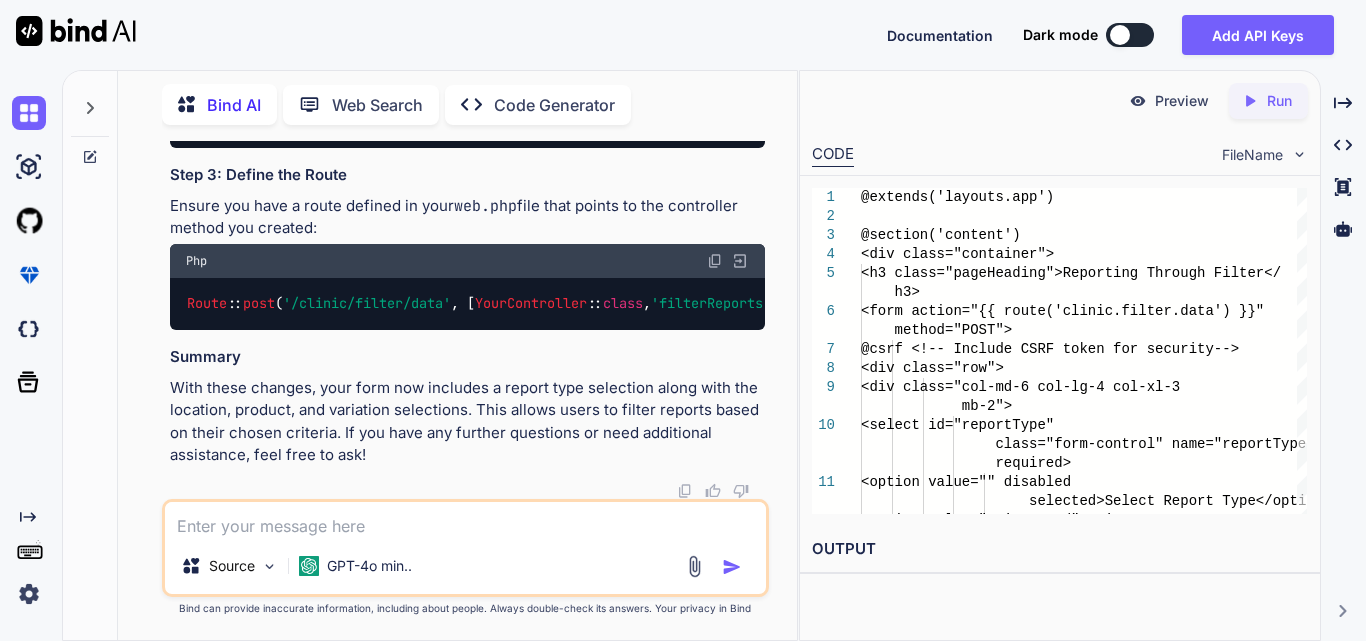 scroll, scrollTop: 98746, scrollLeft: 0, axis: vertical 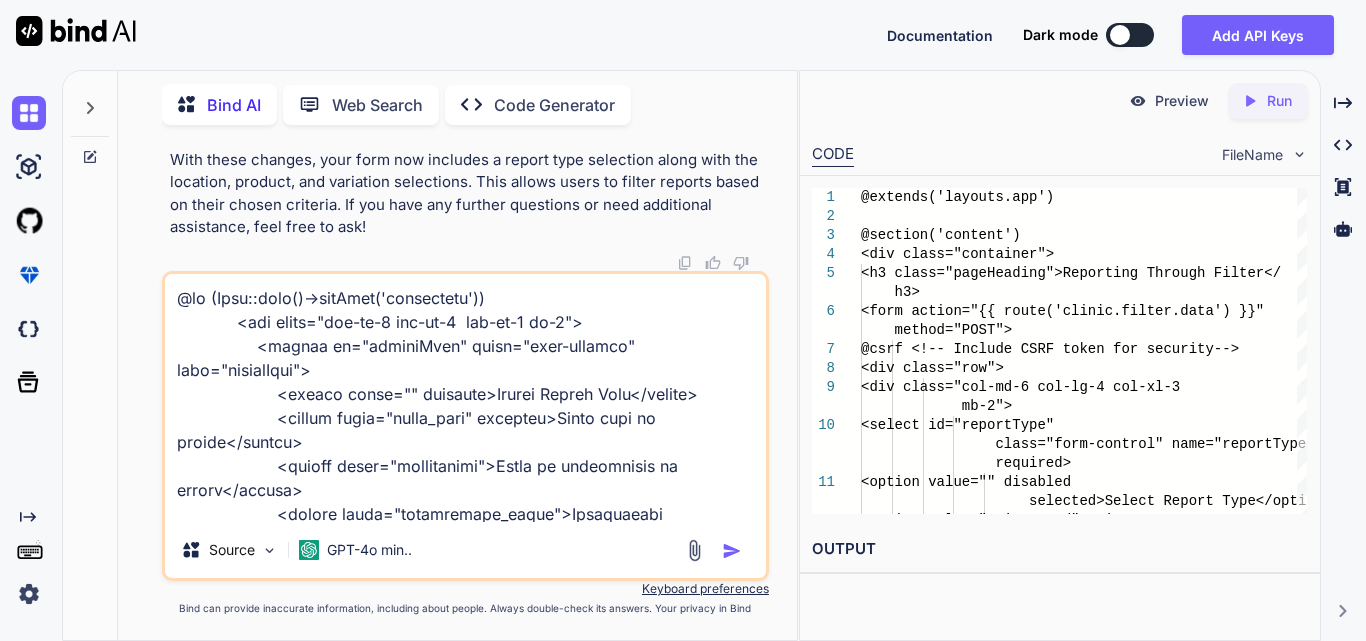 drag, startPoint x: 290, startPoint y: 512, endPoint x: 157, endPoint y: 276, distance: 270.89667 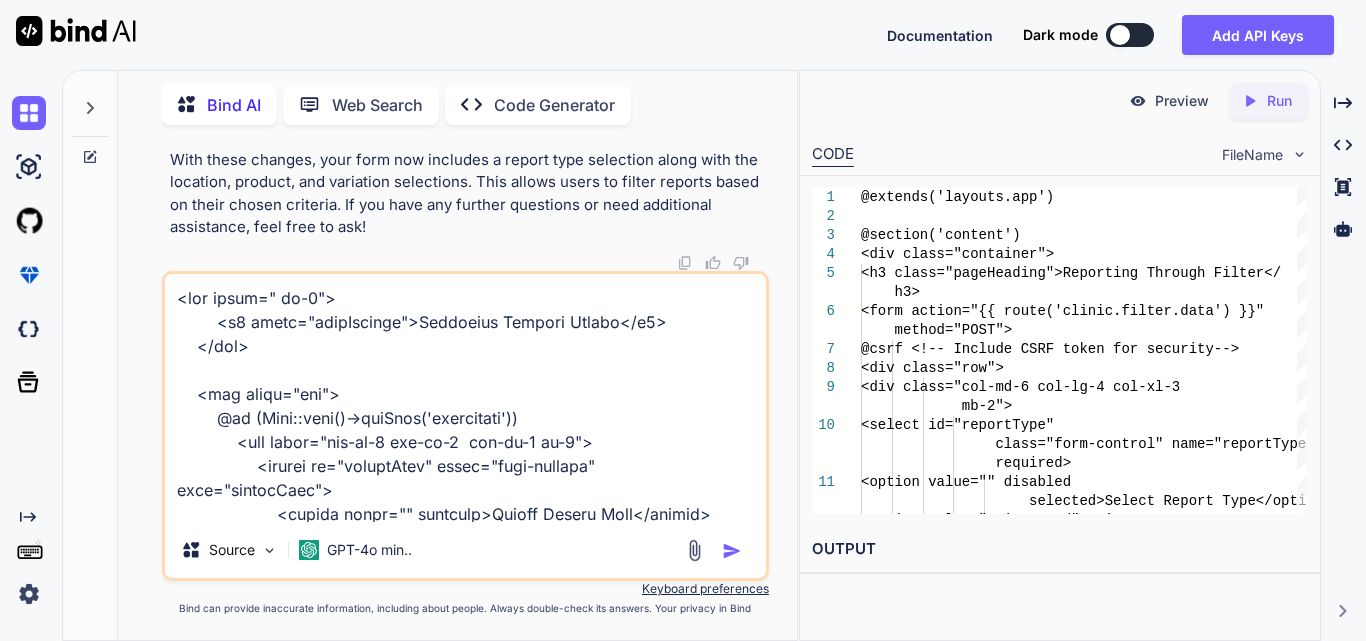 scroll, scrollTop: 2546, scrollLeft: 0, axis: vertical 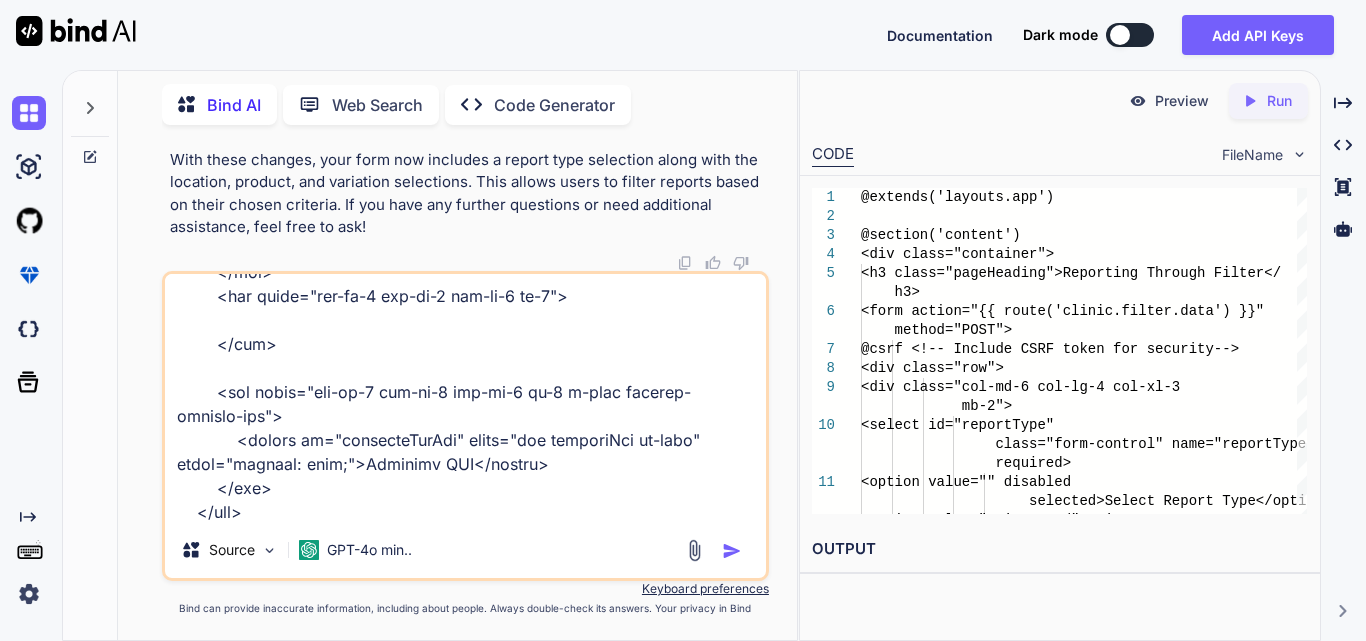 type on "@foreach ($clinics as $clinic)
<option" 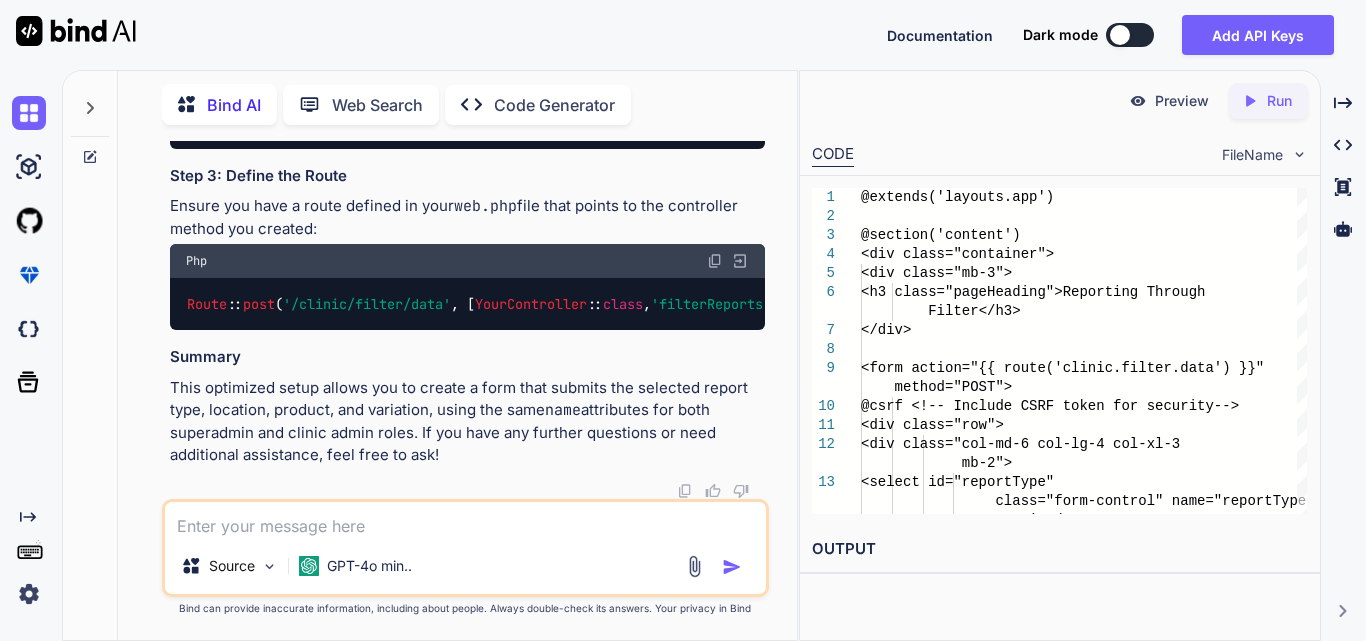 scroll, scrollTop: 102271, scrollLeft: 0, axis: vertical 